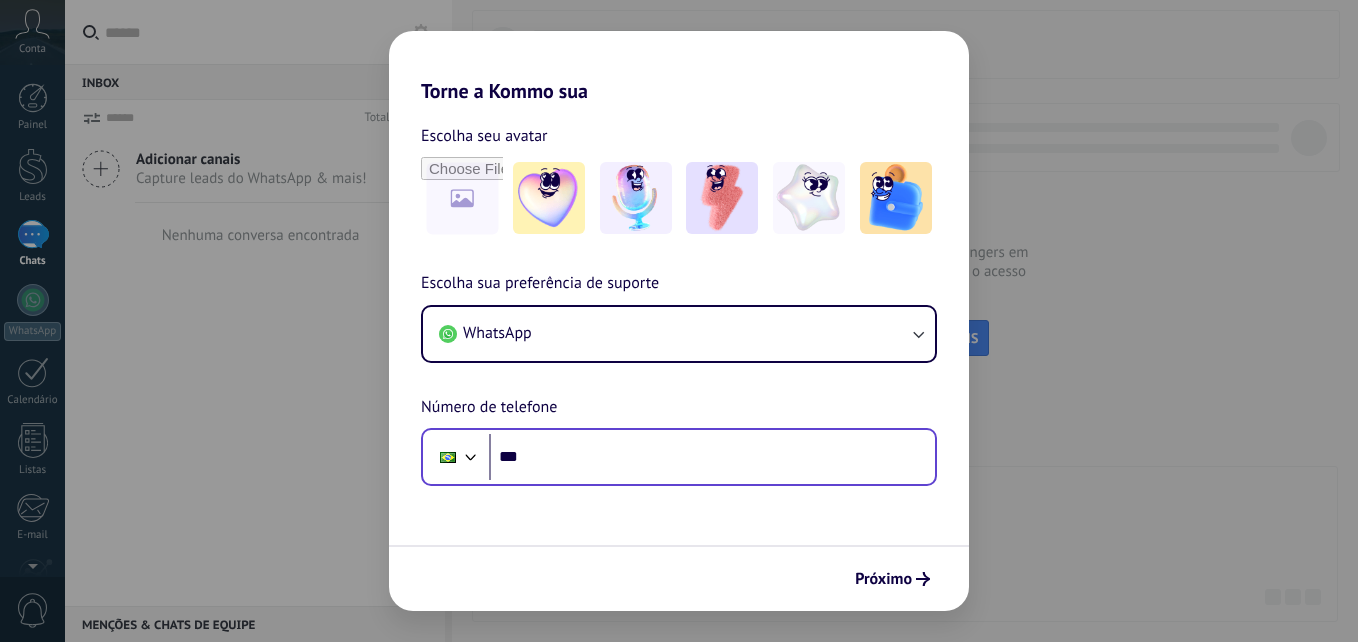 scroll, scrollTop: 0, scrollLeft: 0, axis: both 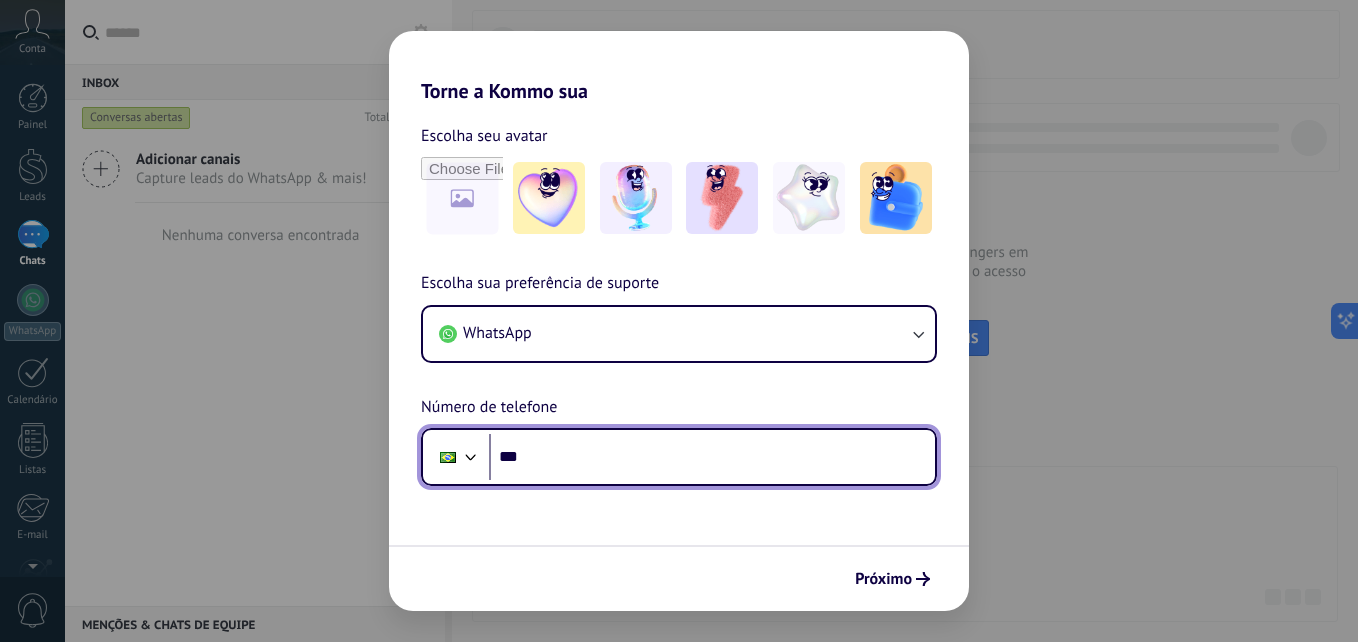 click on "***" at bounding box center (712, 457) 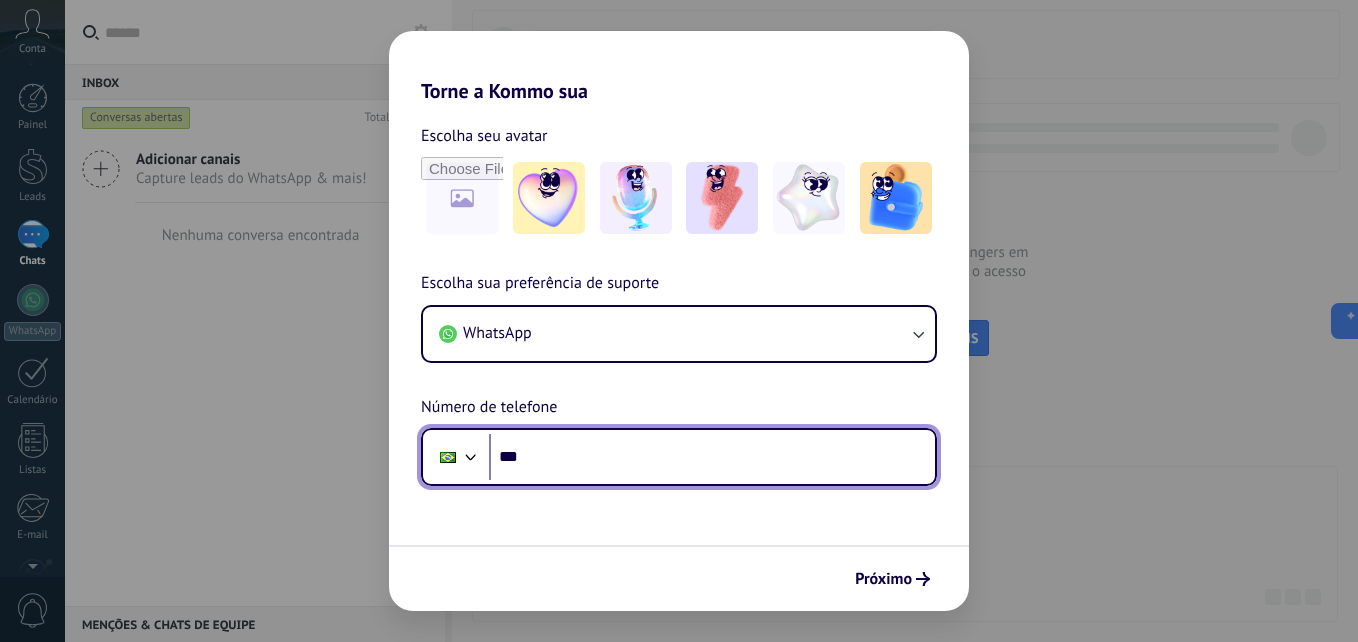paste on "**********" 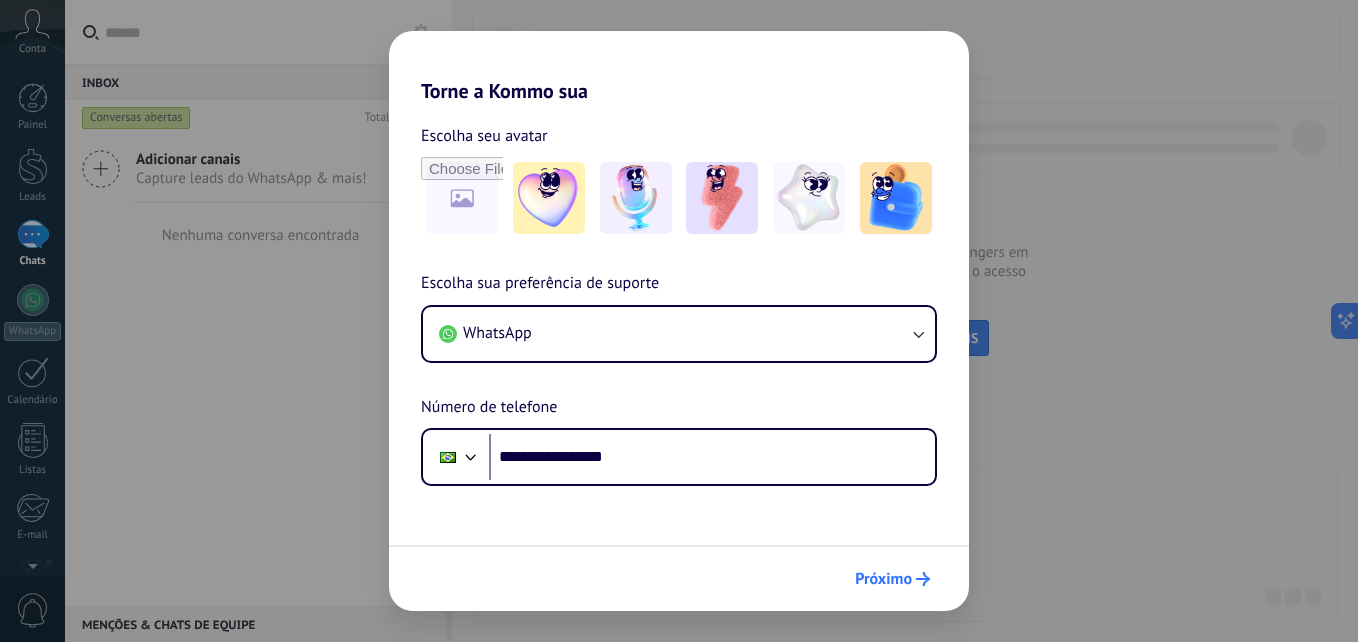 click on "Próximo" at bounding box center (892, 579) 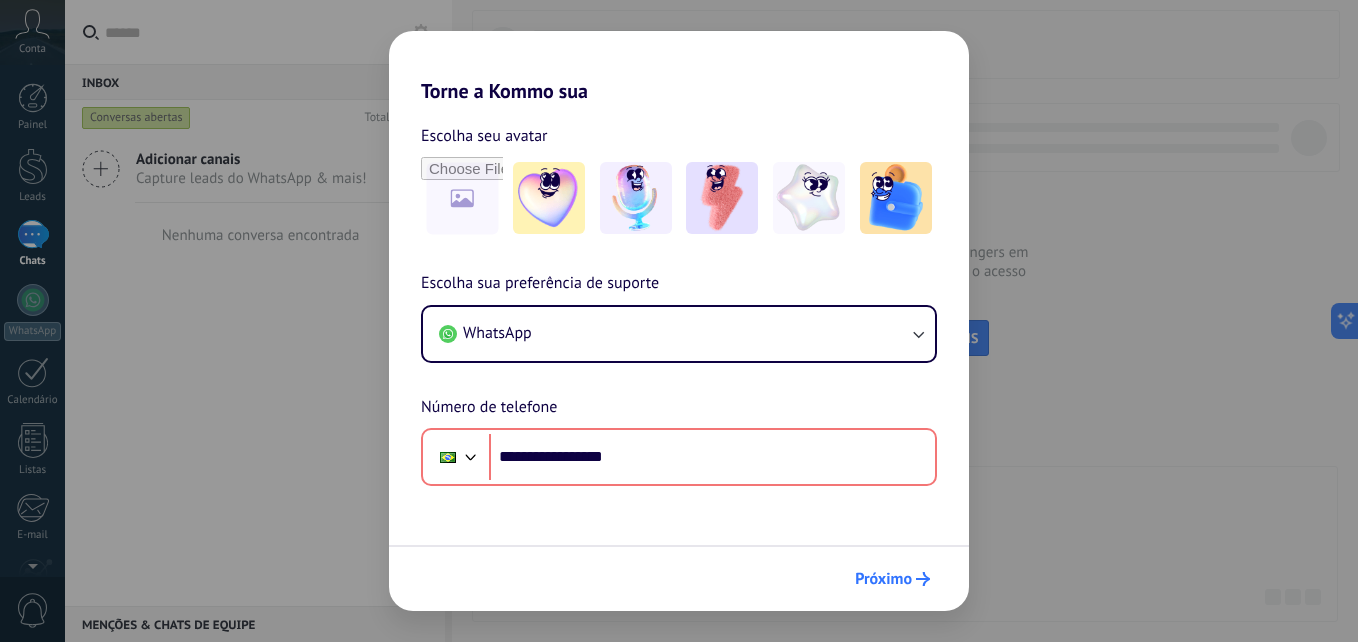 click on "Próximo" at bounding box center (883, 579) 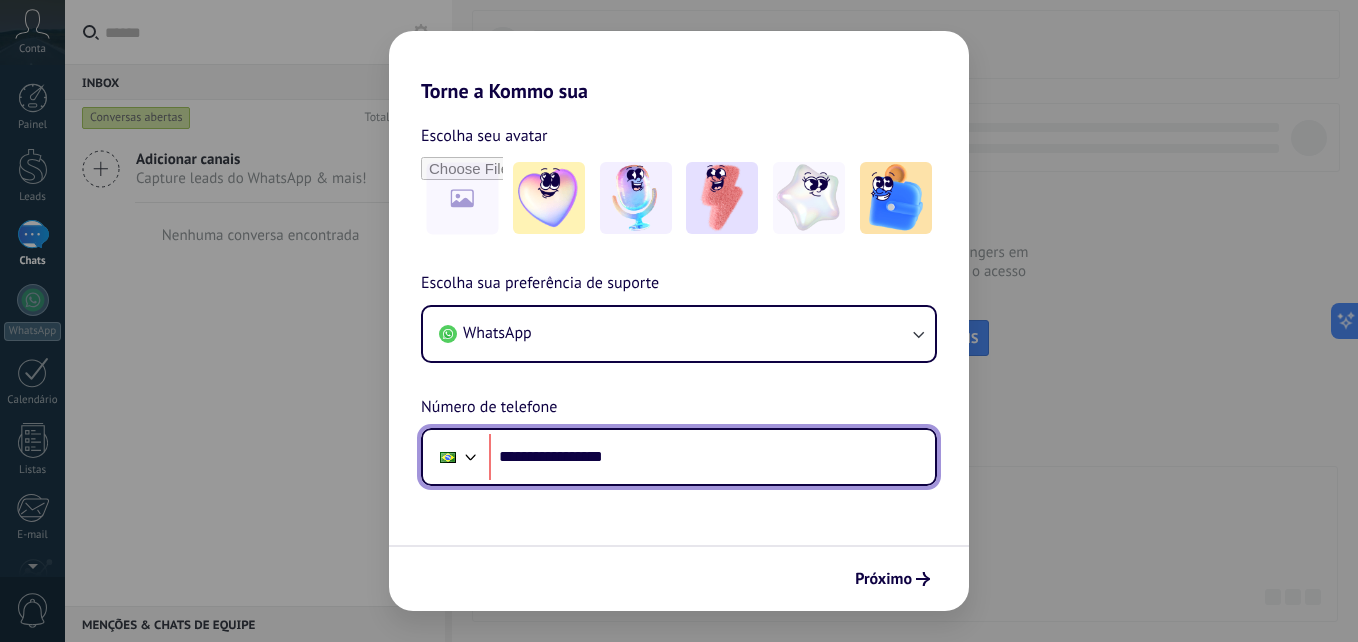 click on "**********" at bounding box center (712, 457) 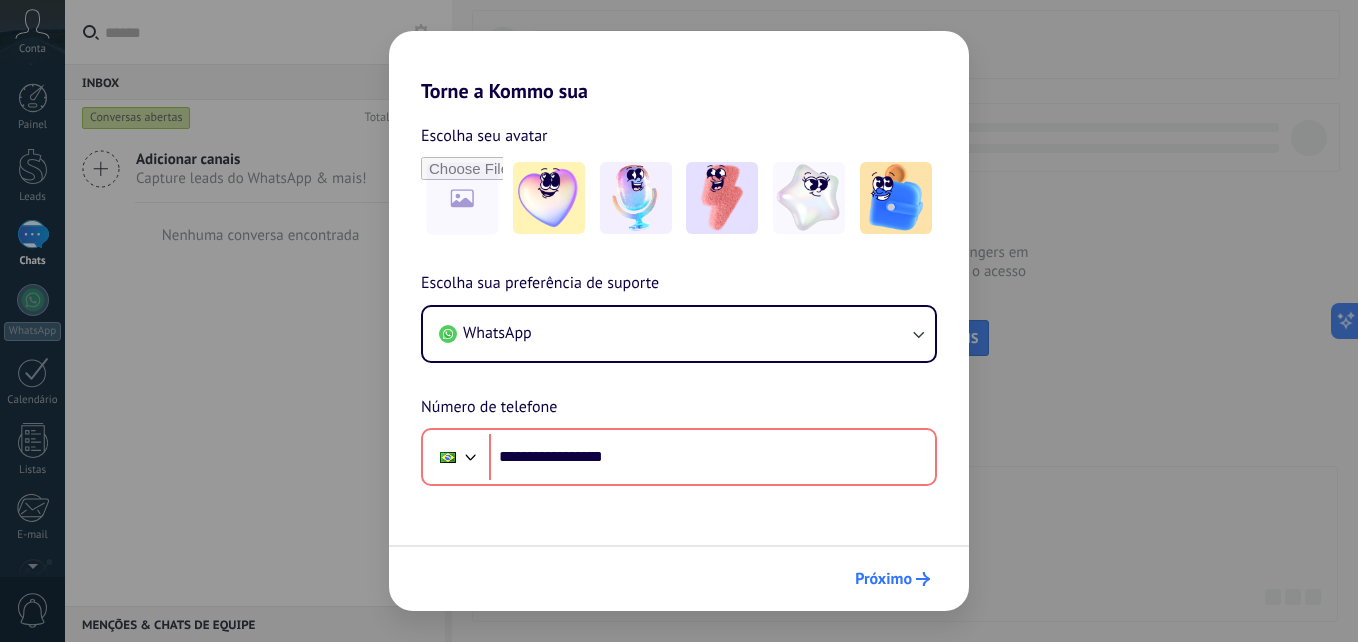 click on "Próximo" at bounding box center [892, 579] 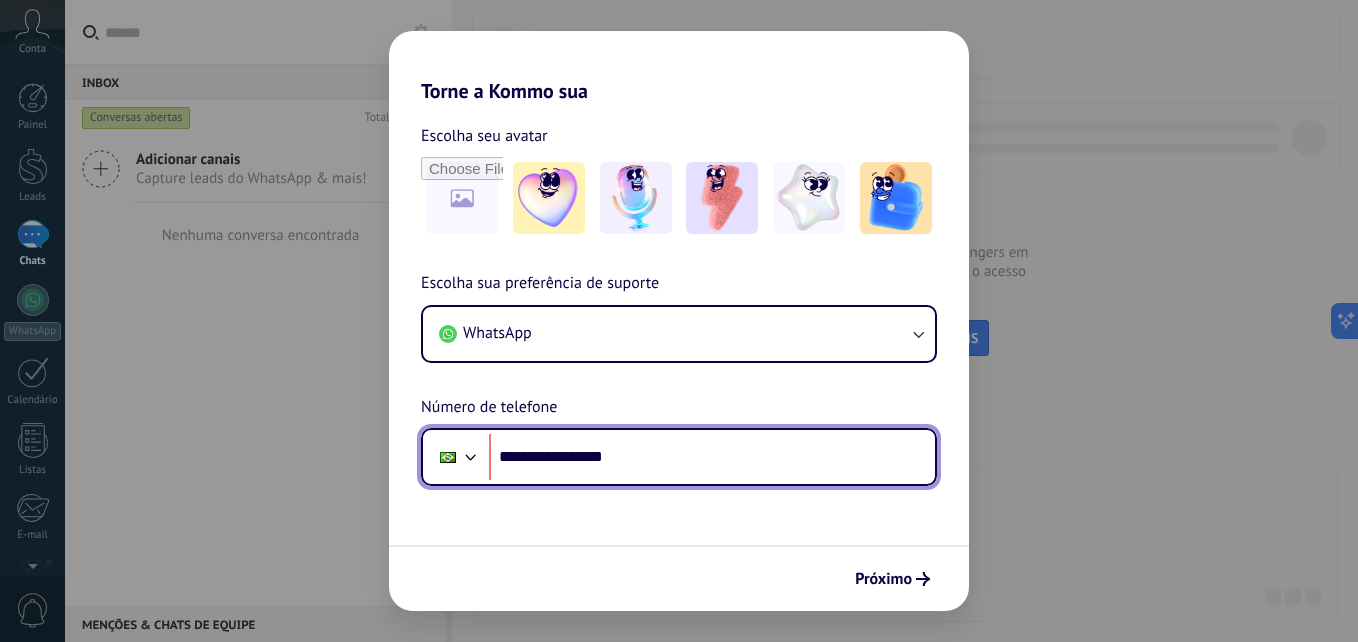click on "**********" at bounding box center (712, 457) 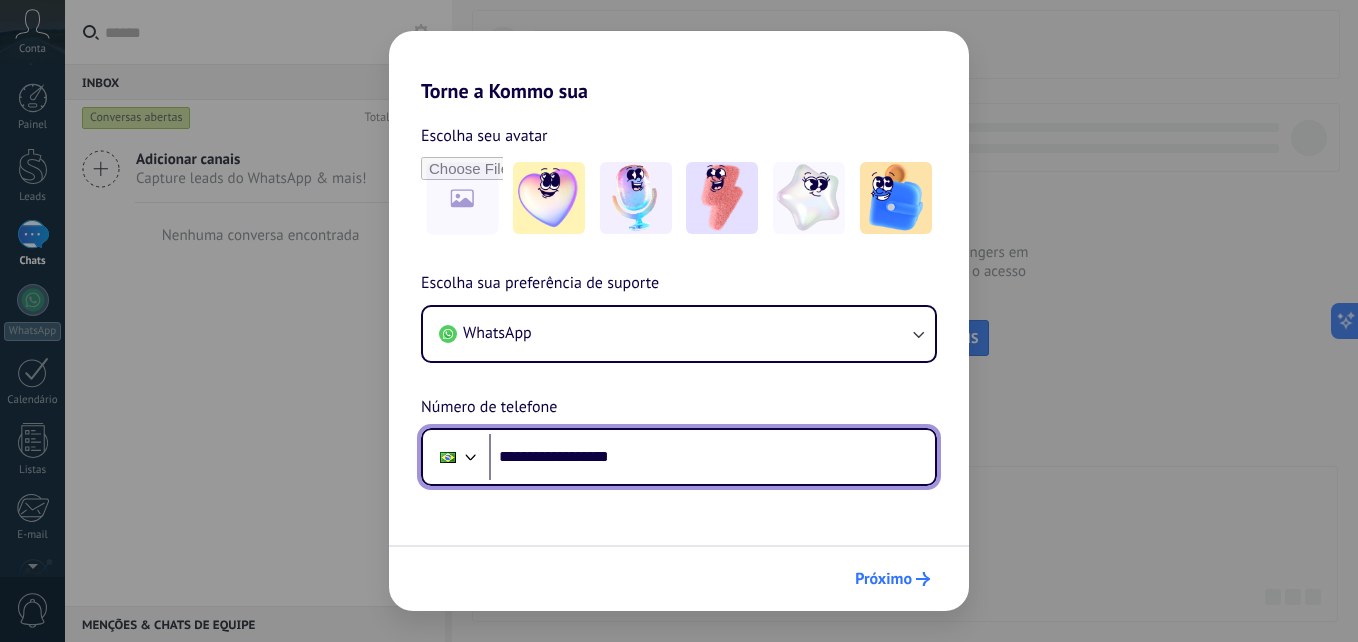 type on "**********" 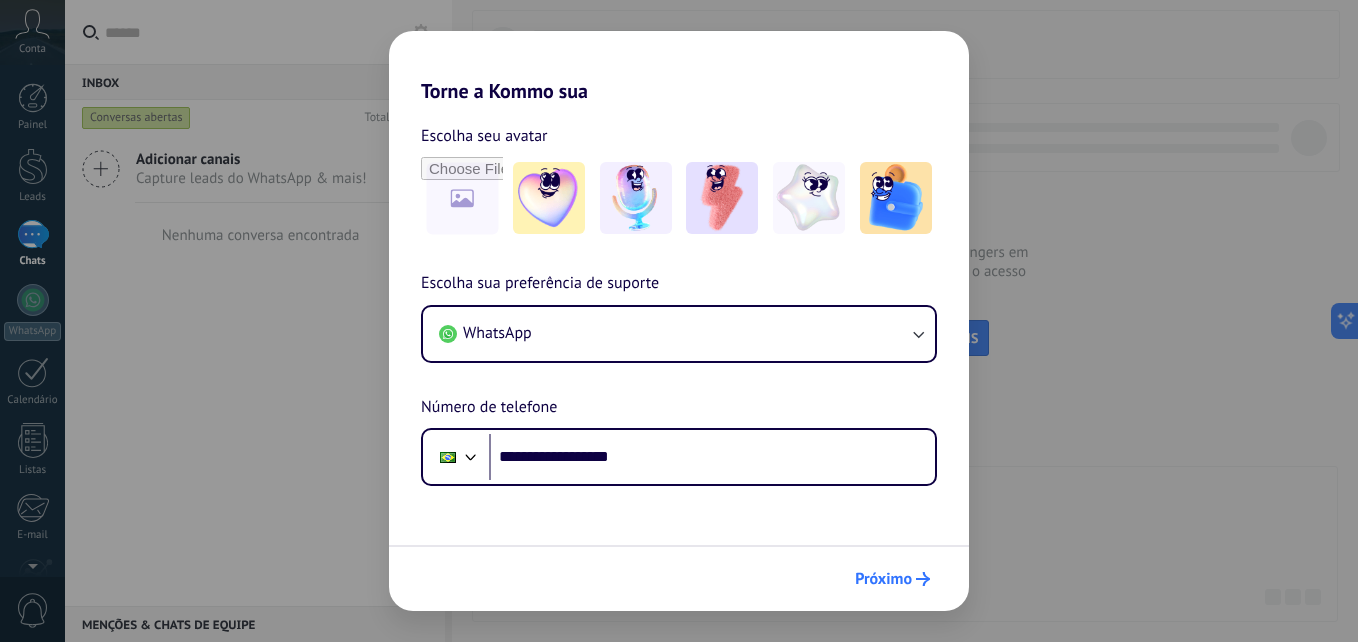 click on "Próximo" at bounding box center [892, 579] 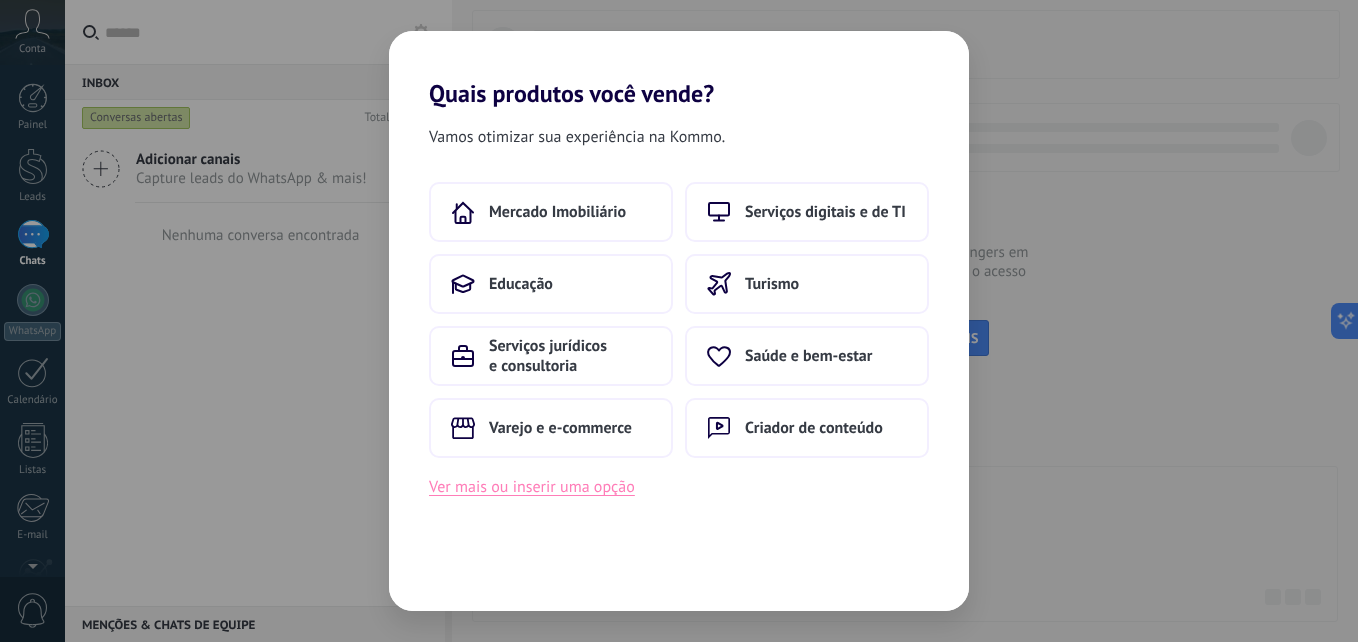 click on "Ver mais ou inserir uma opção" at bounding box center (532, 487) 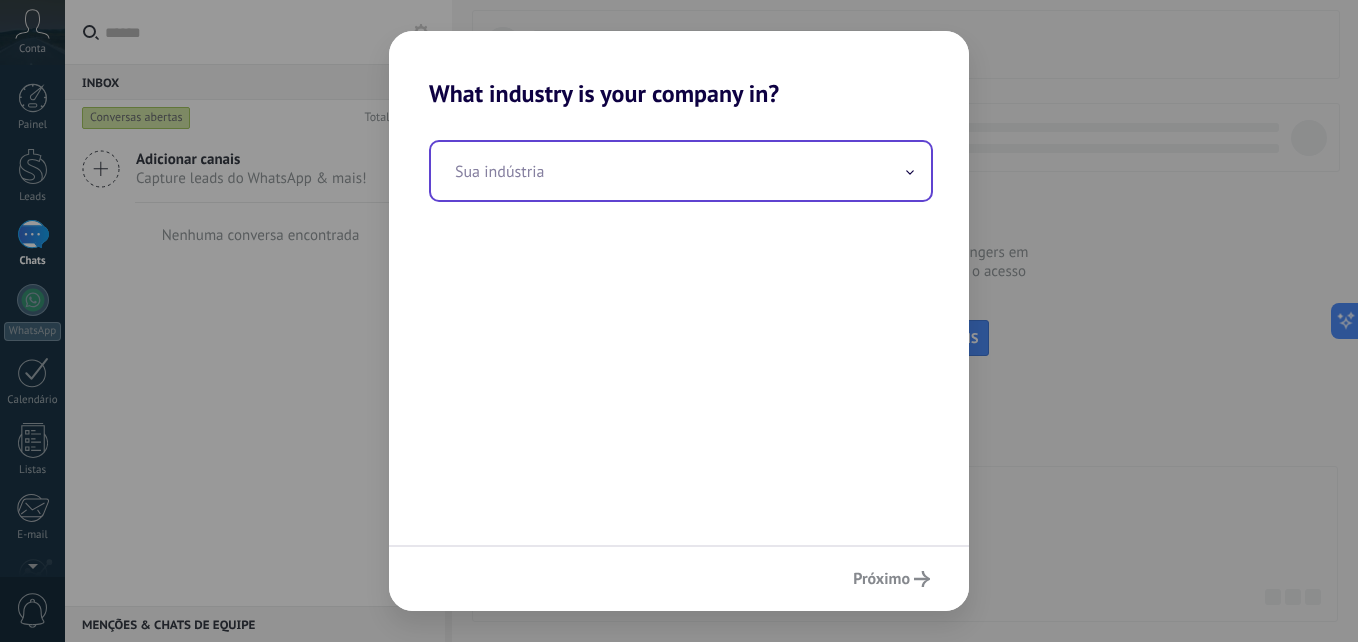 click at bounding box center (681, 171) 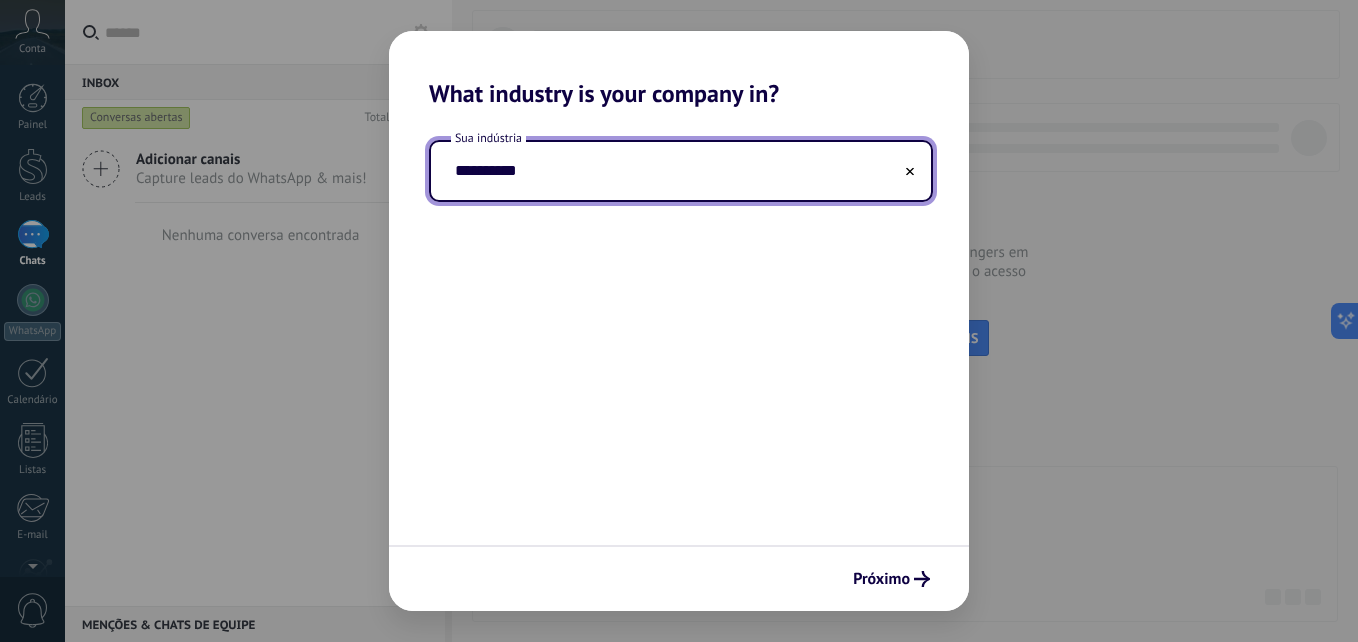 type on "**********" 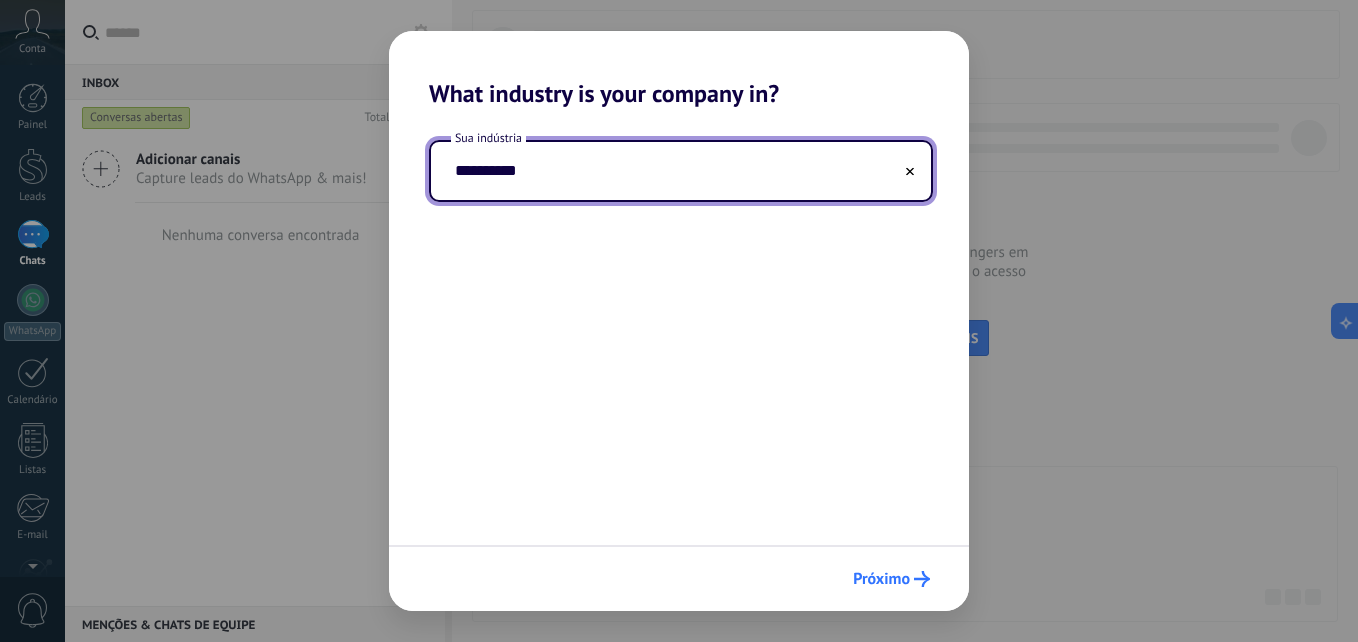 click 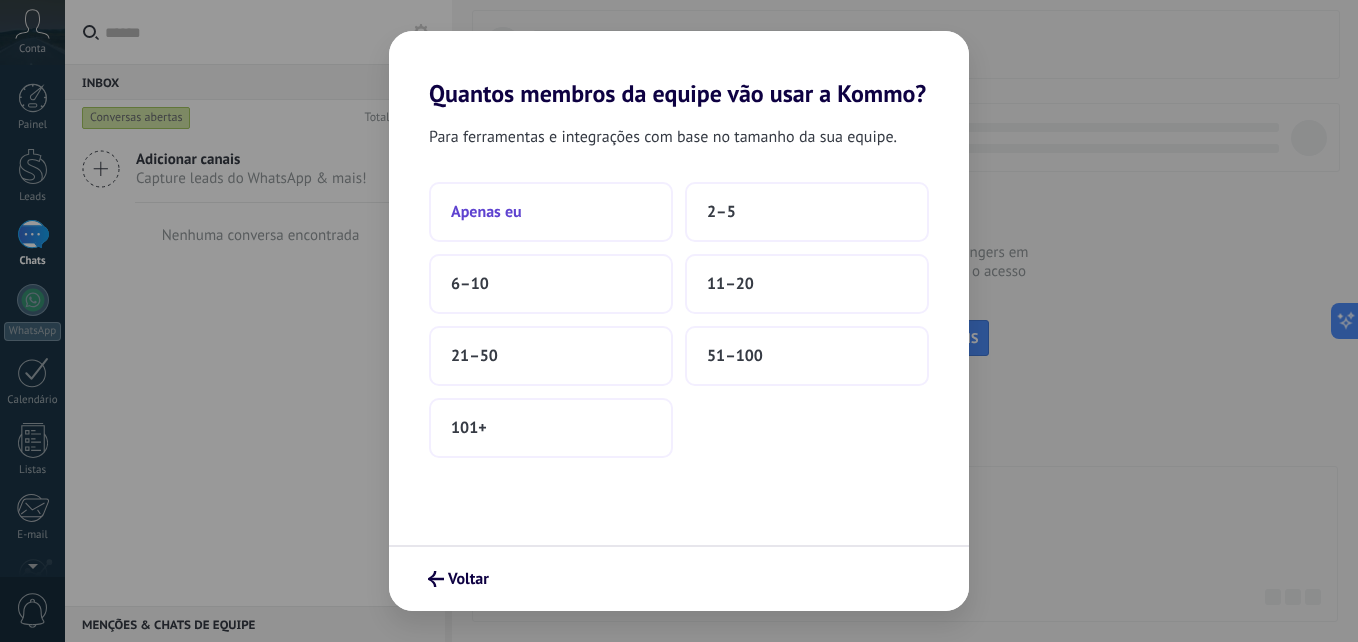 click on "Apenas eu" at bounding box center [551, 212] 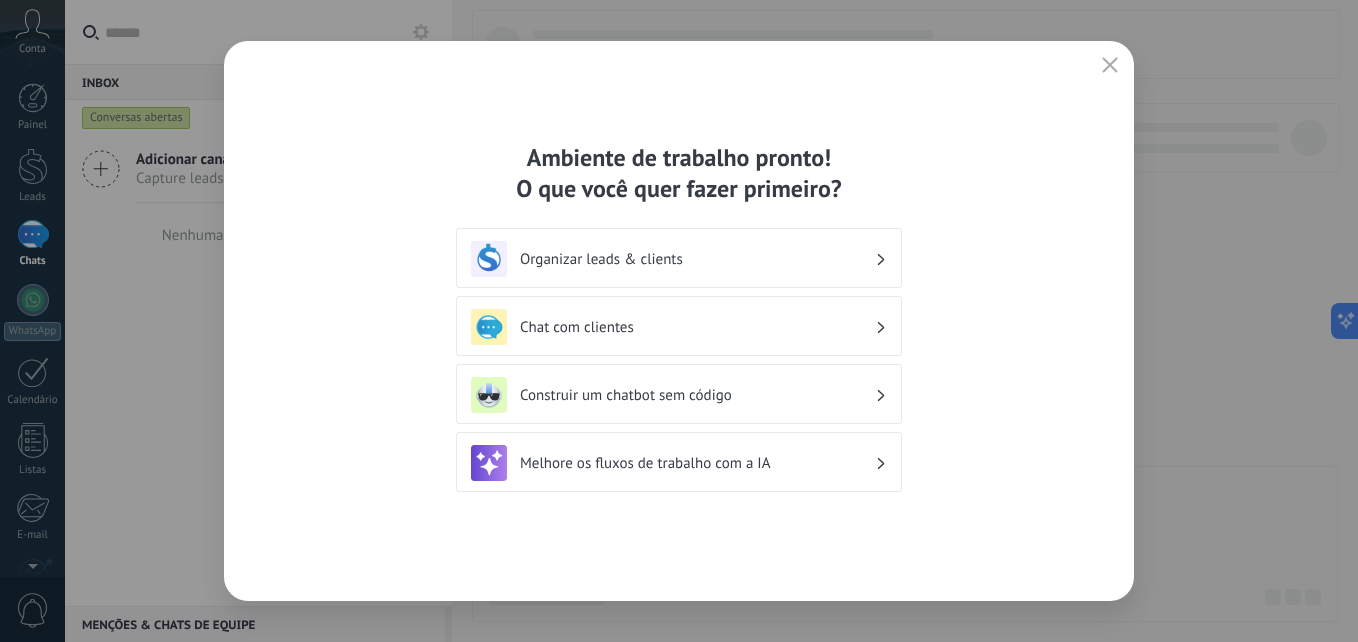 click on "Organizar leads & clients" at bounding box center (679, 259) 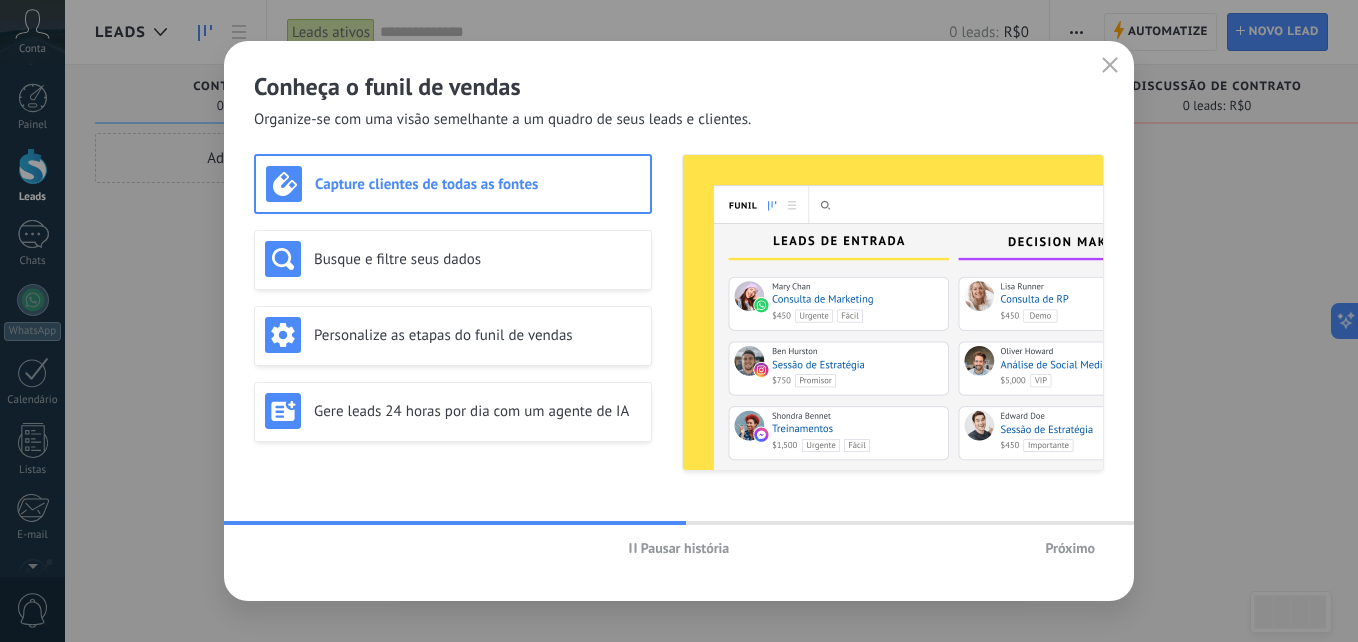 click on "Próximo" at bounding box center [1070, 548] 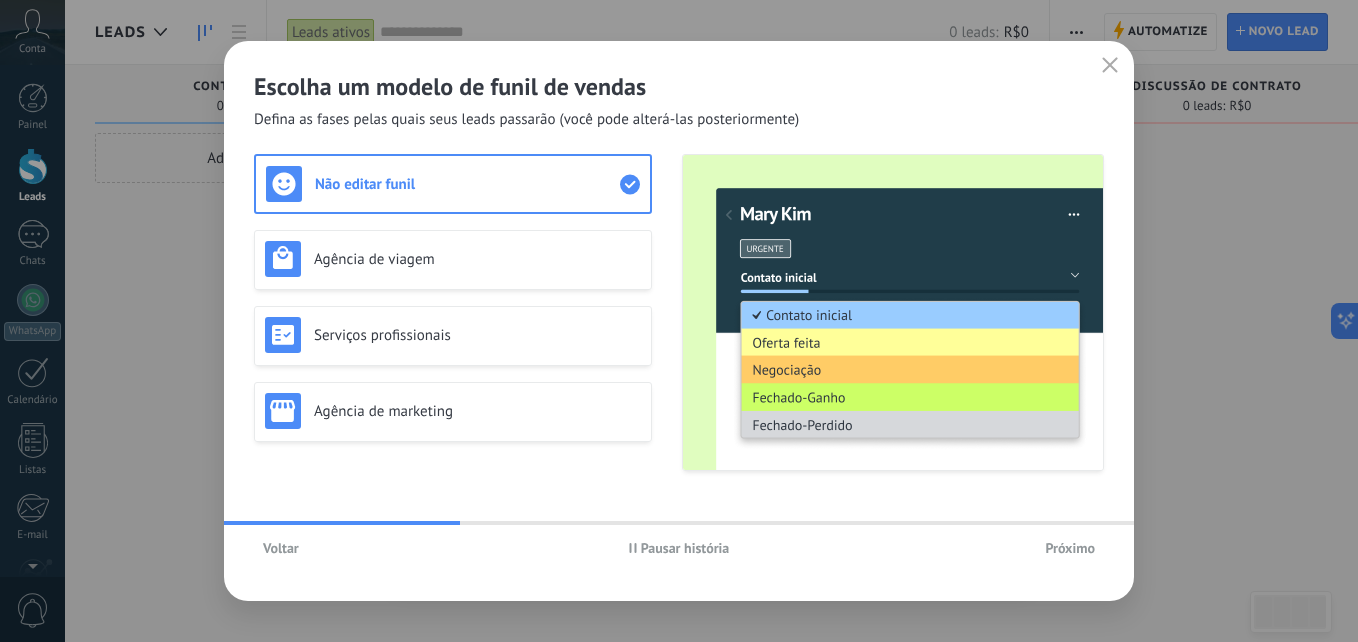 click 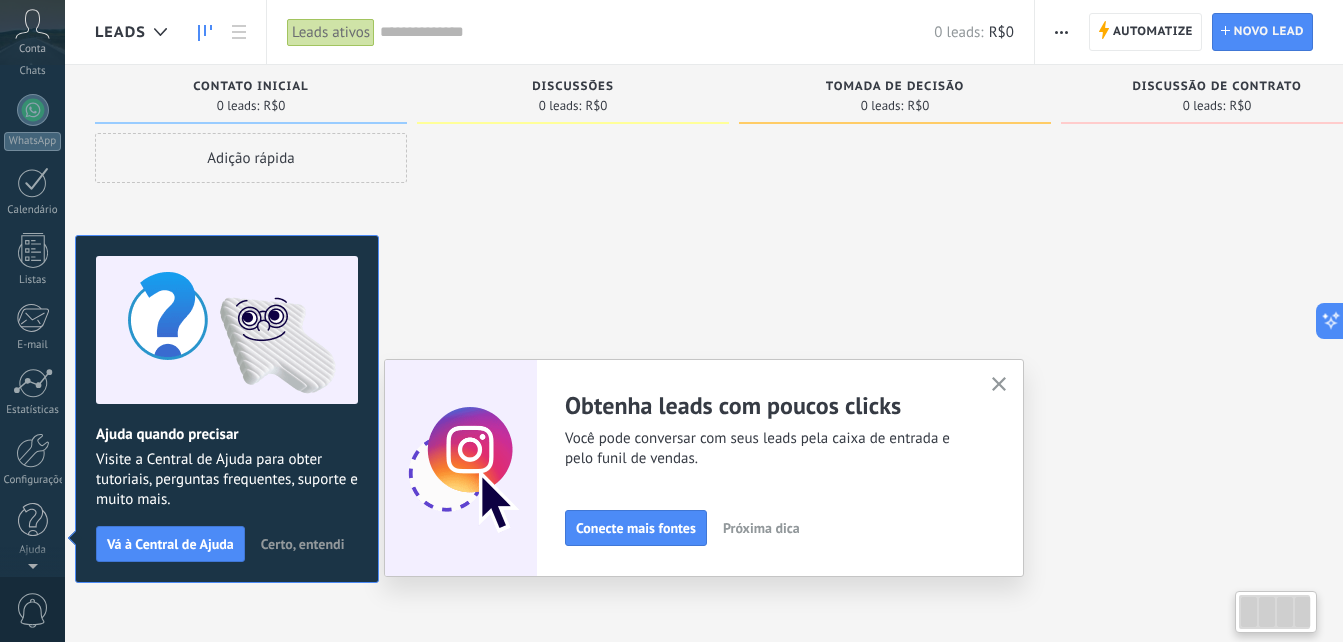 scroll, scrollTop: 0, scrollLeft: 0, axis: both 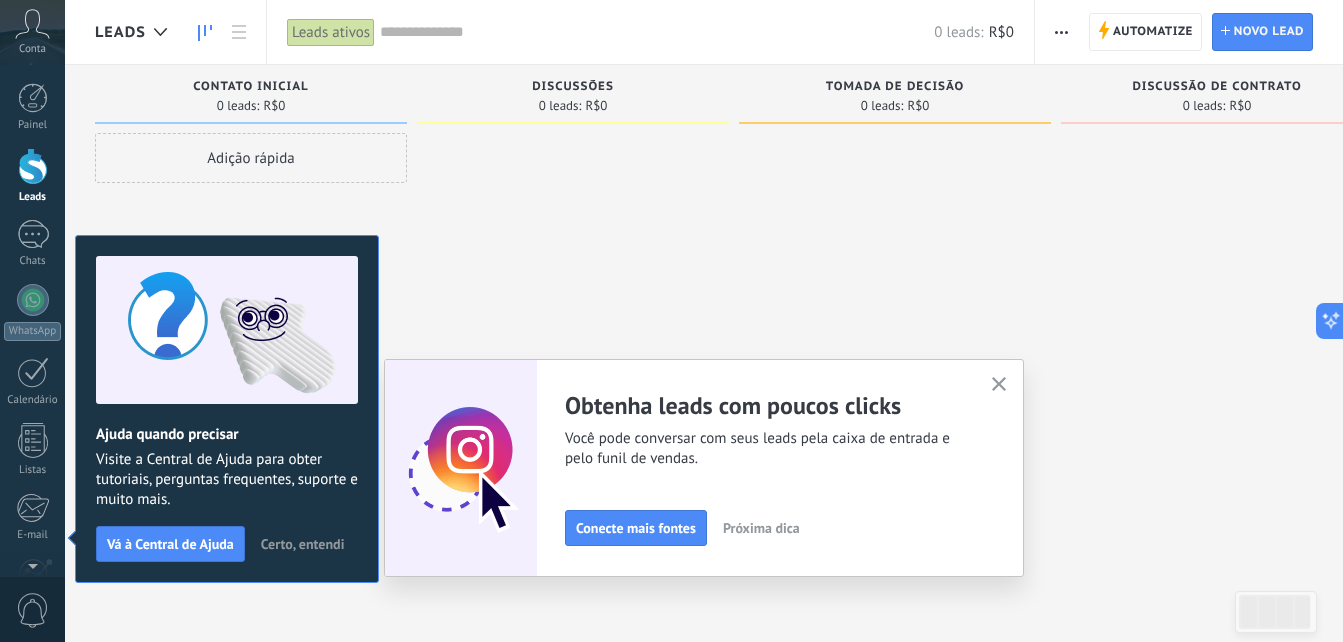 click 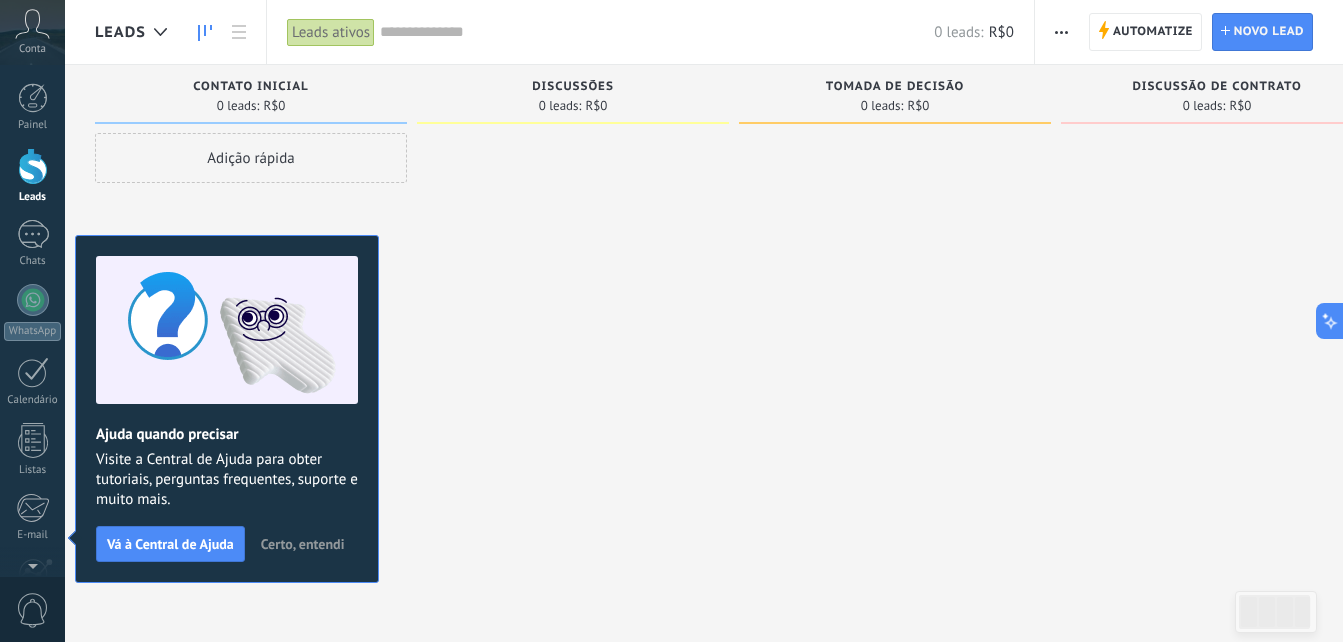 click on "Certo, entendi" at bounding box center [303, 544] 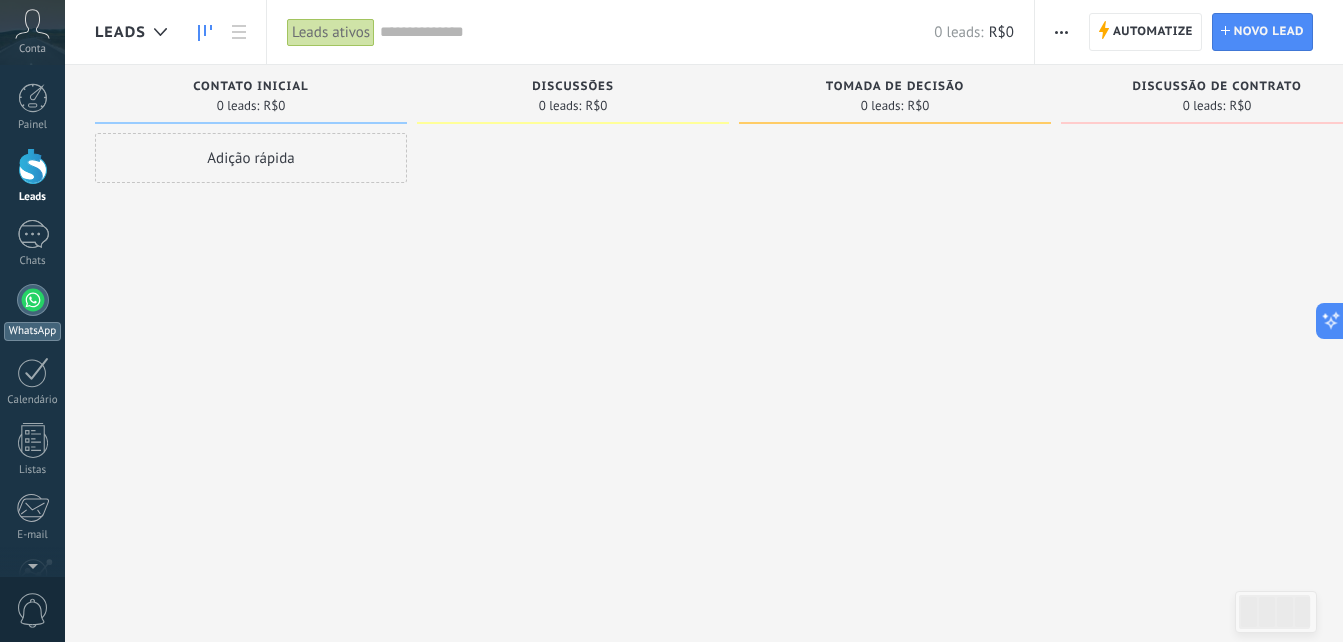 click at bounding box center [33, 300] 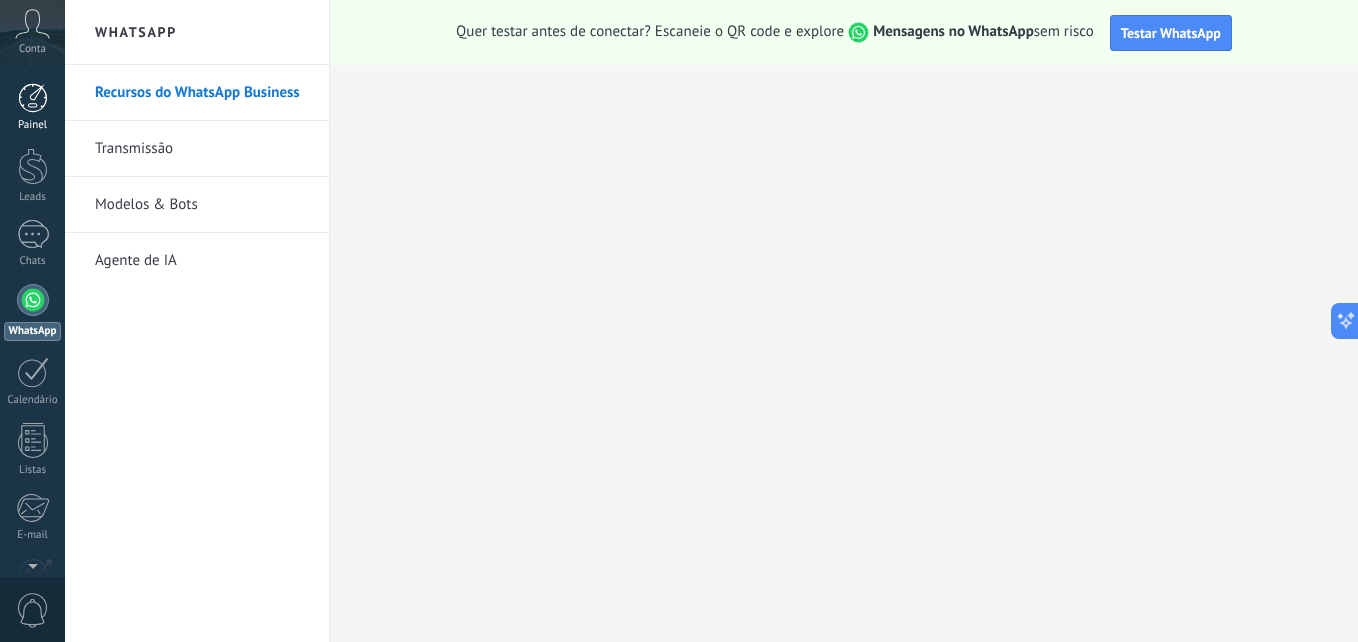 click at bounding box center [33, 98] 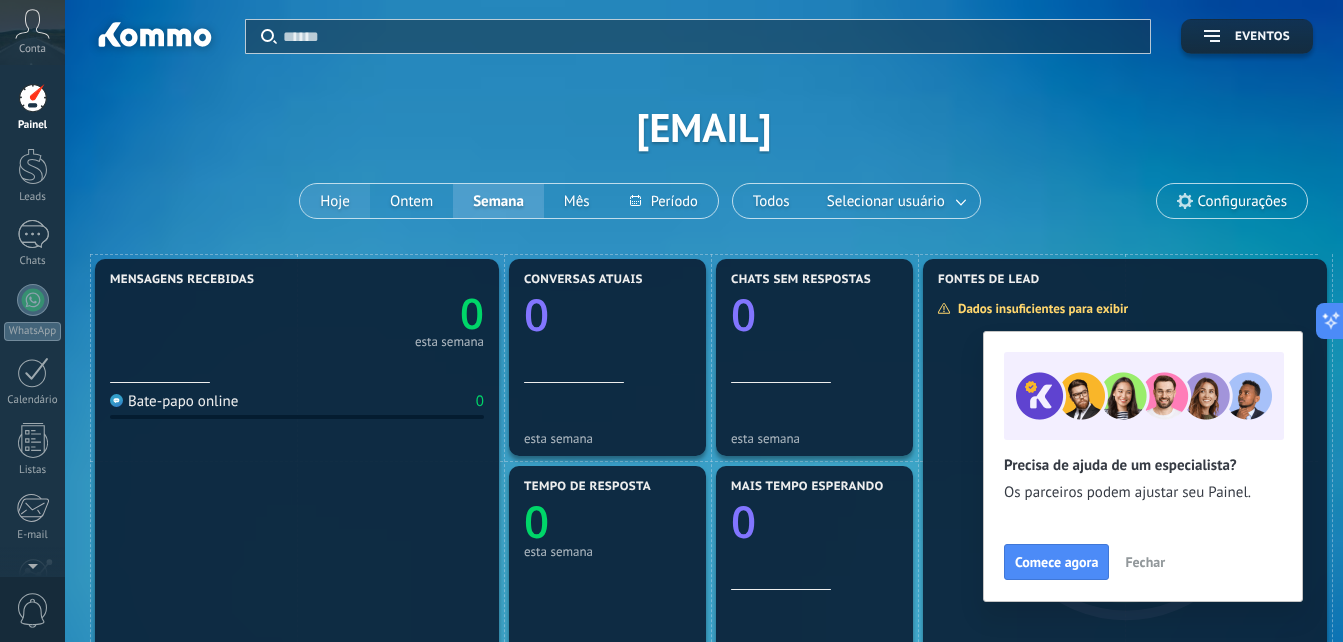 click on "Hoje" at bounding box center [335, 201] 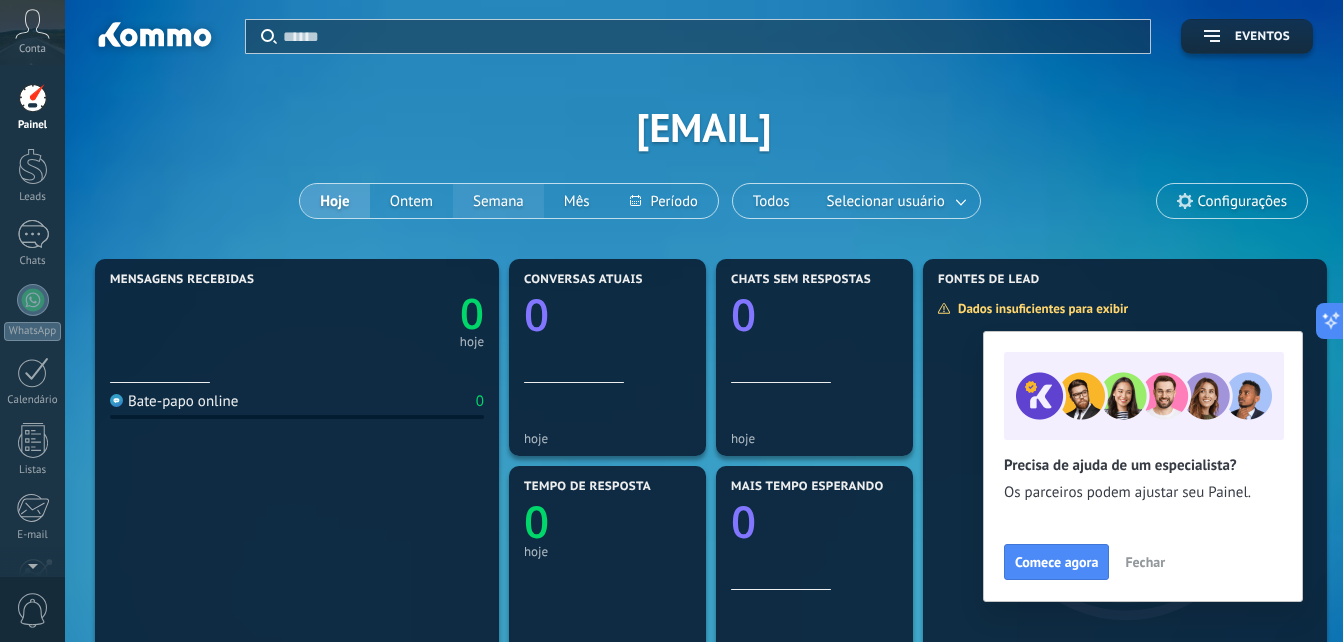click on "Semana" at bounding box center (498, 201) 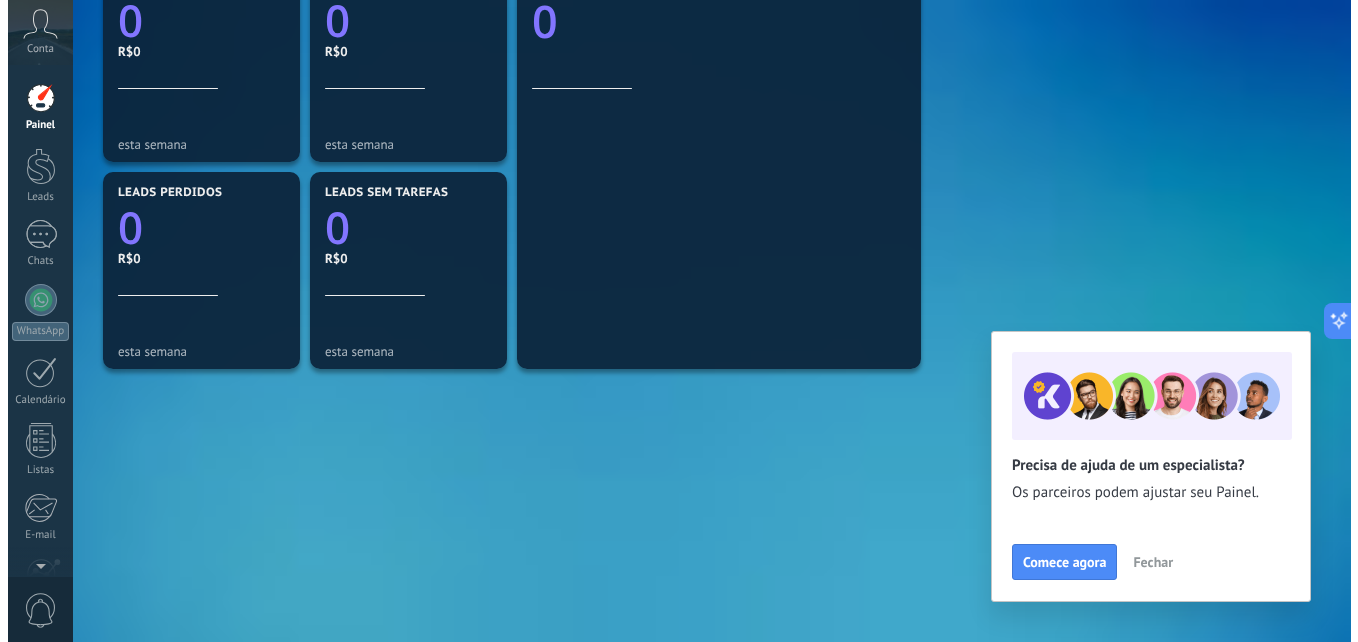 scroll, scrollTop: 0, scrollLeft: 0, axis: both 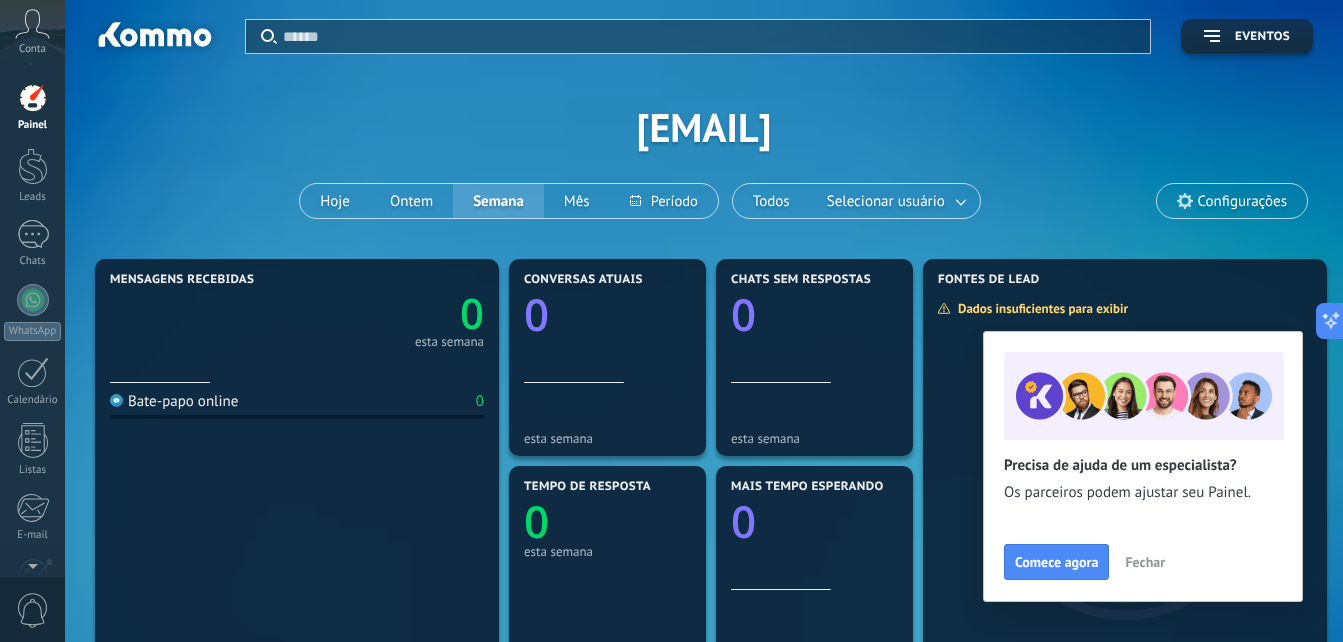 click on "Conta" at bounding box center (32, 49) 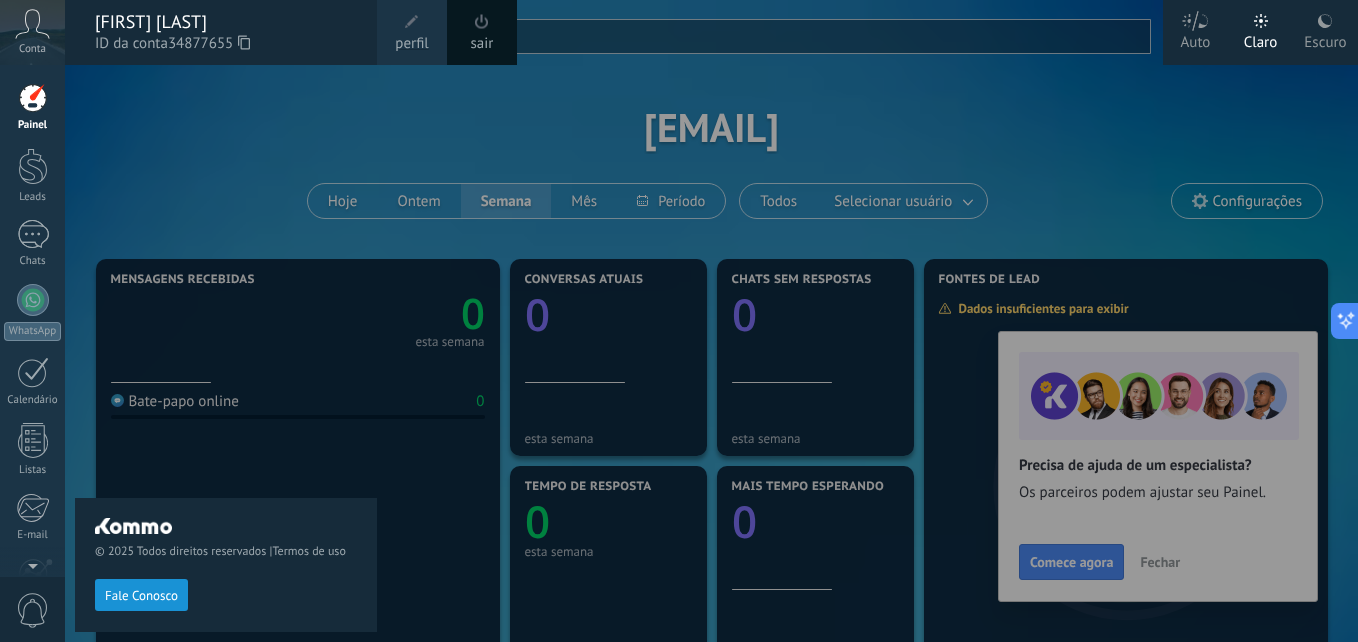 click at bounding box center [33, 98] 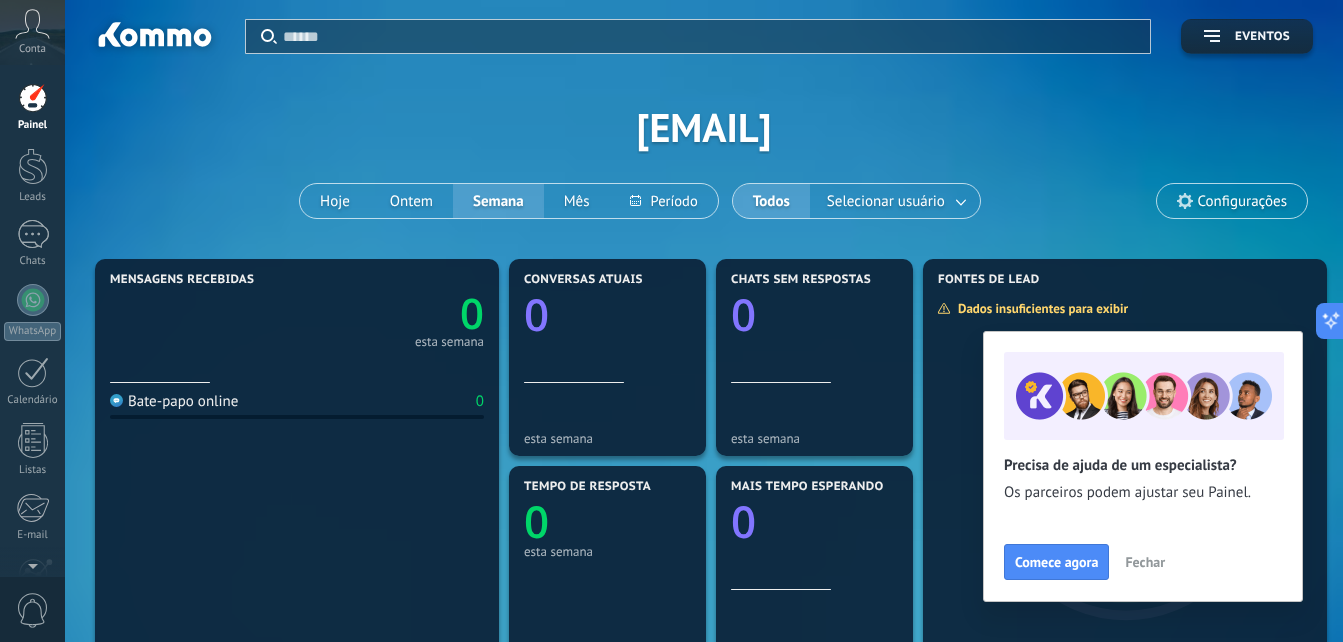 click at bounding box center [710, 36] 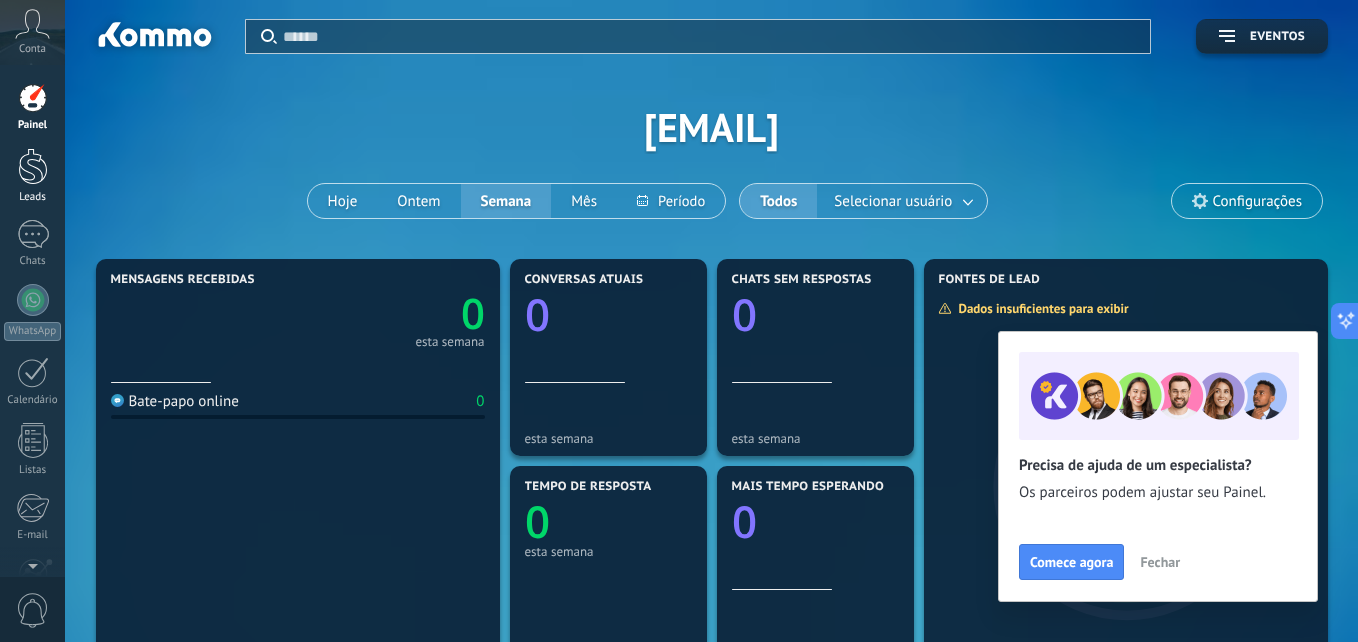 click at bounding box center [33, 166] 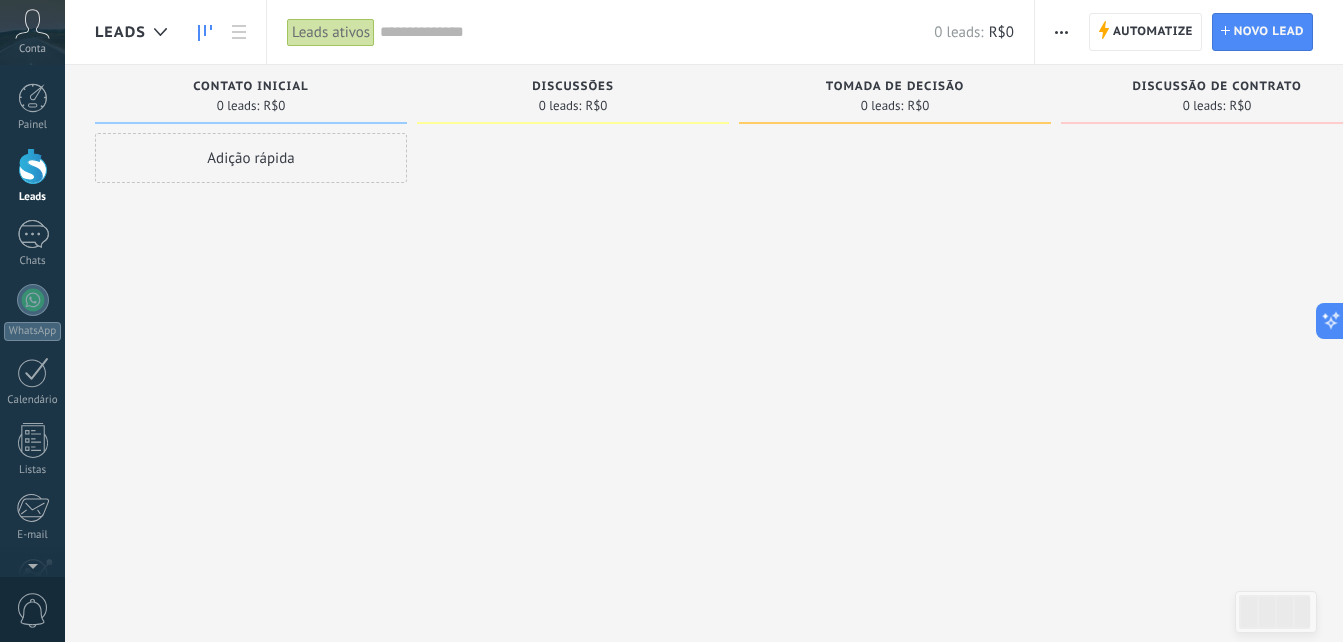 click at bounding box center [657, 32] 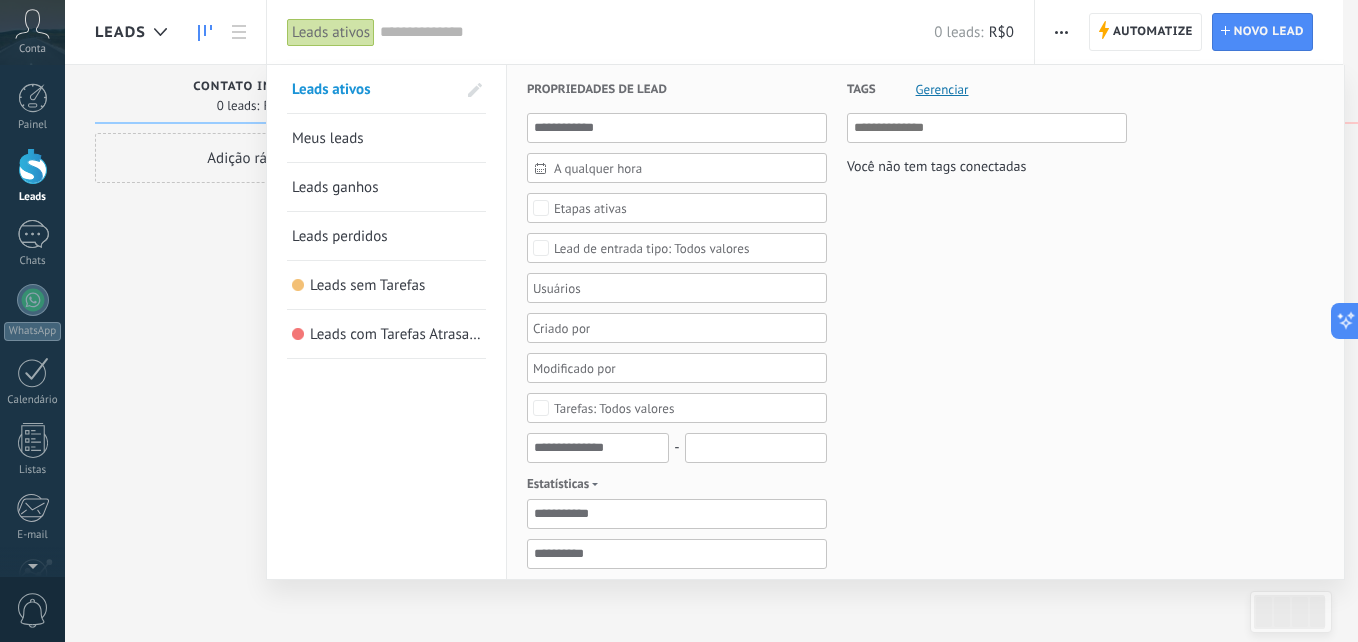 click at bounding box center [679, 321] 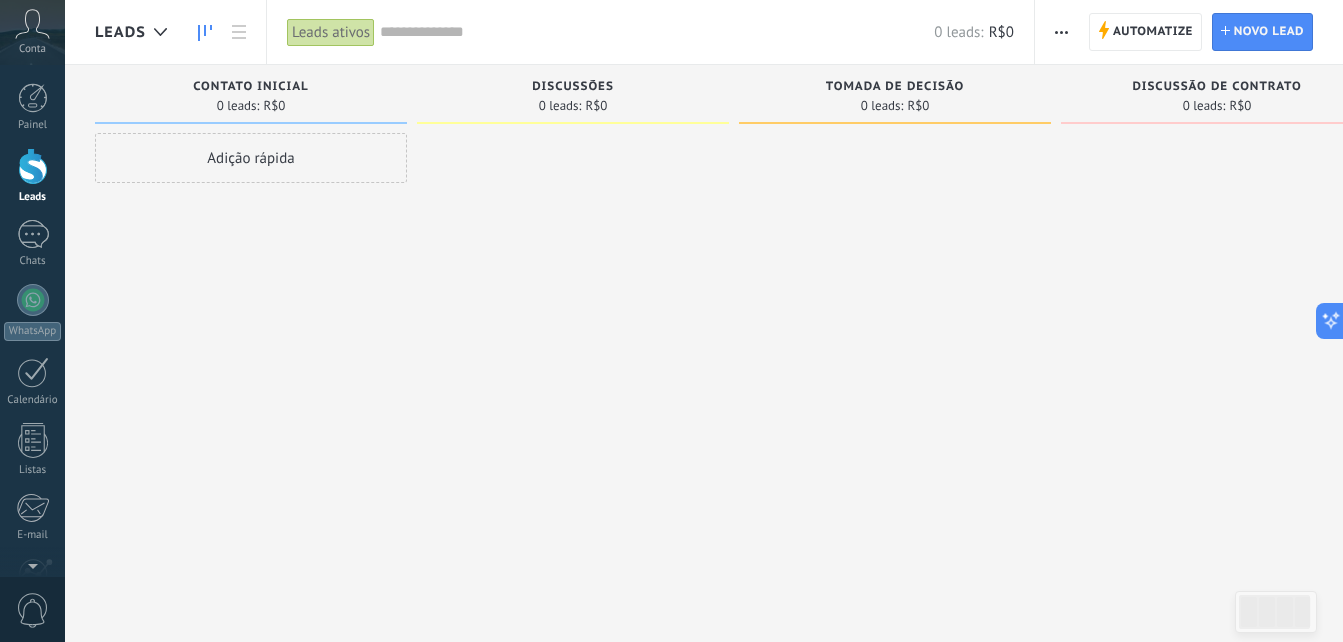 click on "Adição rápida" at bounding box center [251, 158] 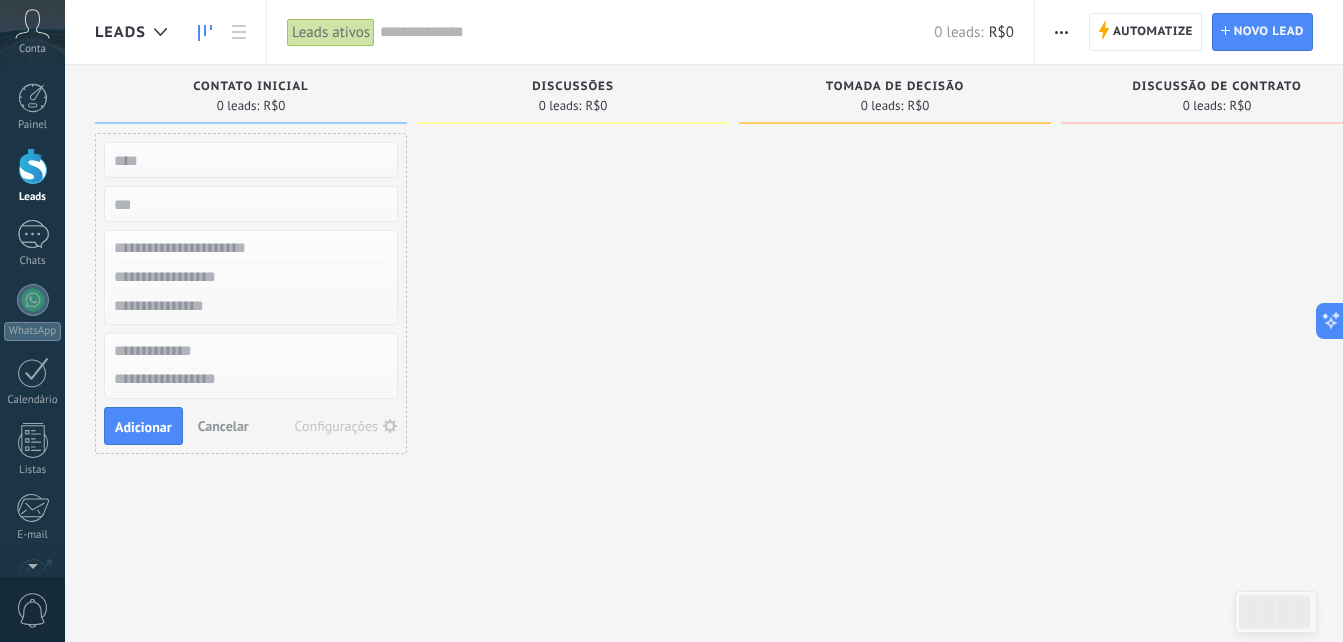 click on "Cancelar" at bounding box center [223, 426] 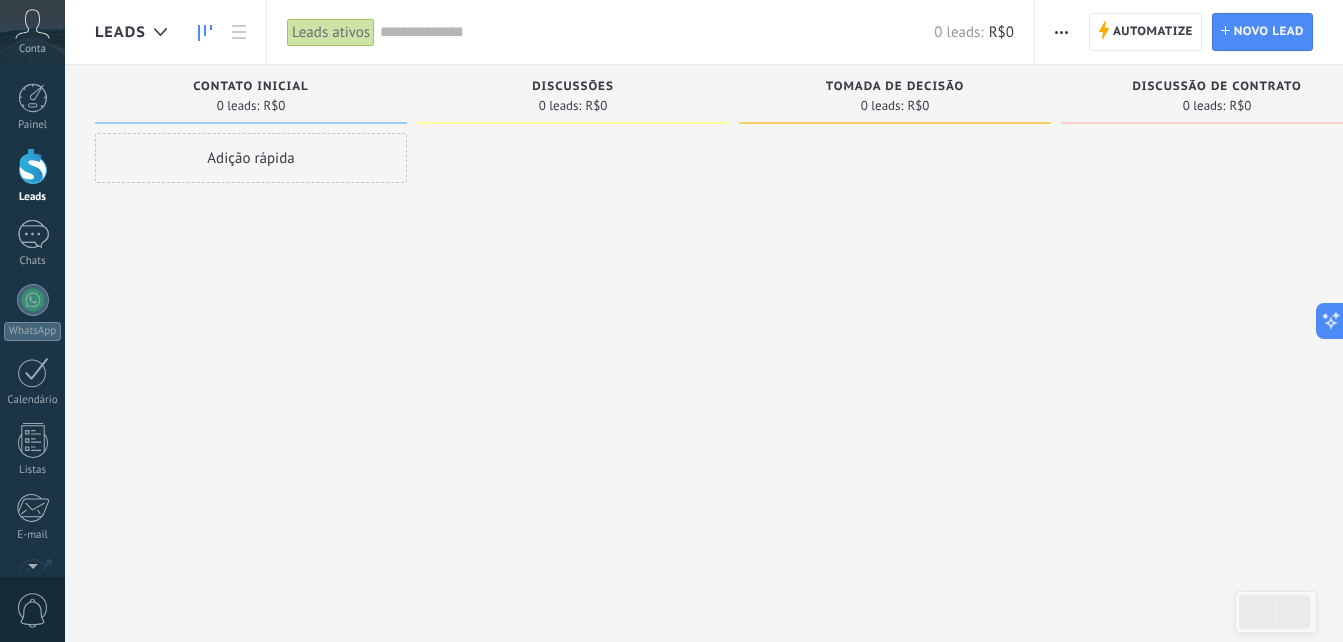 click 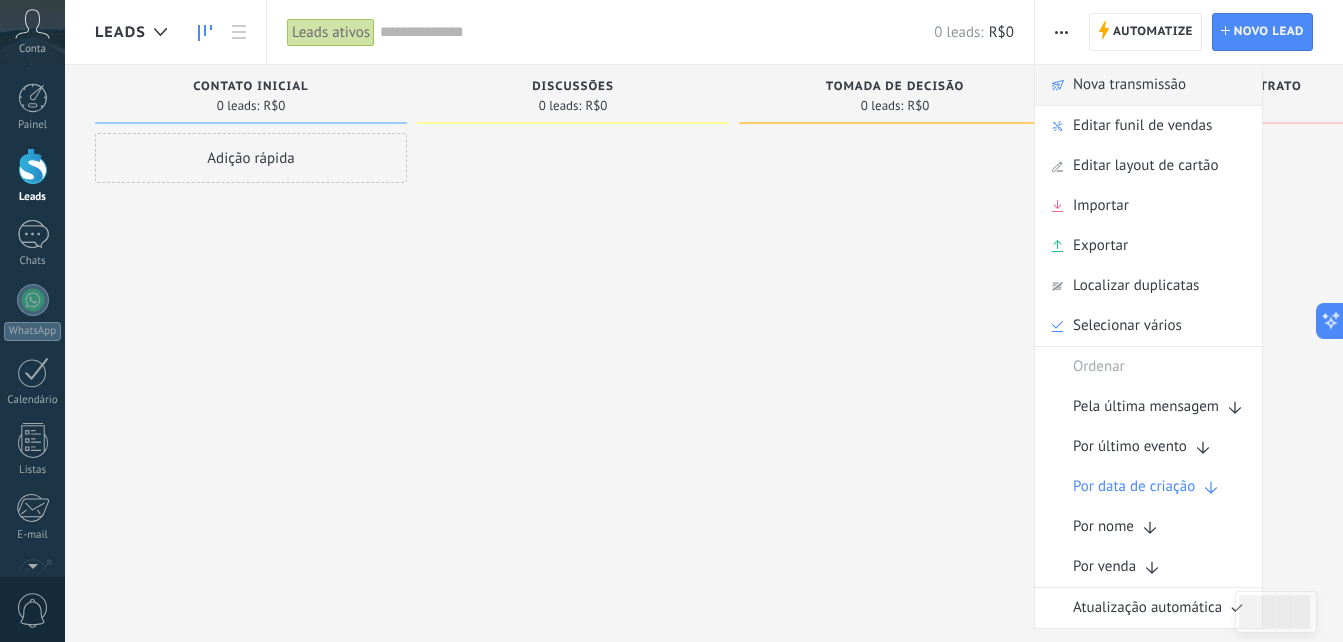 click on "Nova transmissão" at bounding box center (1129, 85) 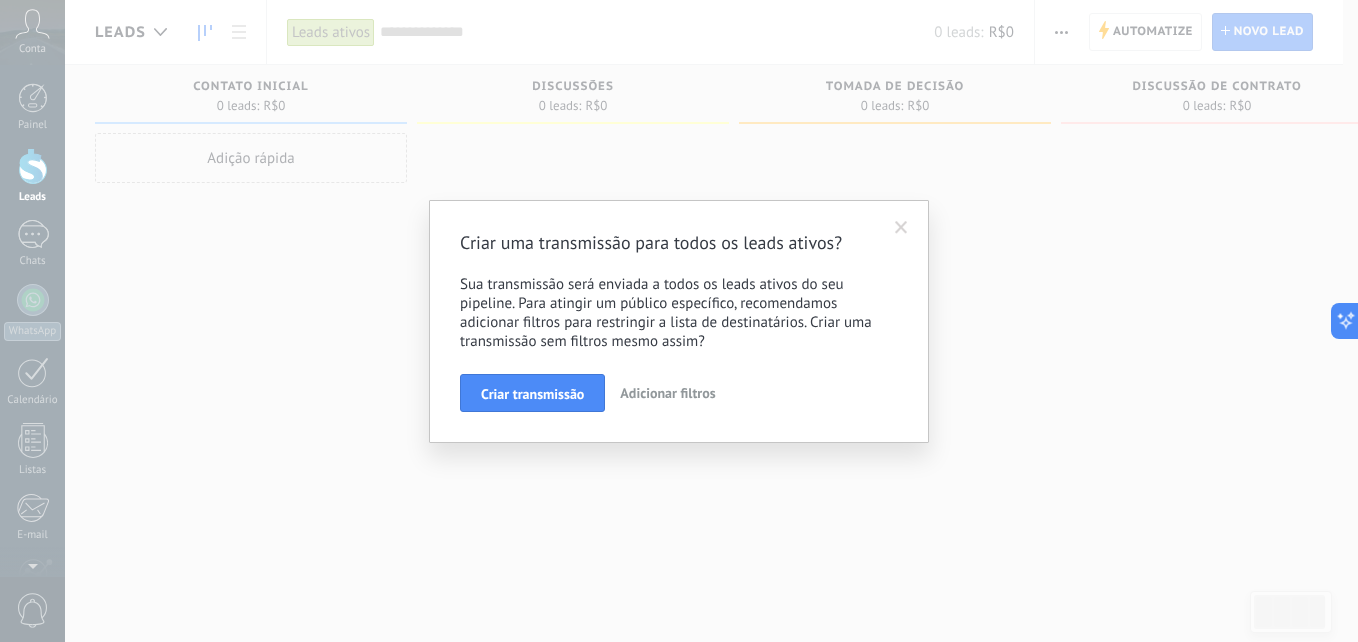 click on "Adicionar filtros" at bounding box center [667, 393] 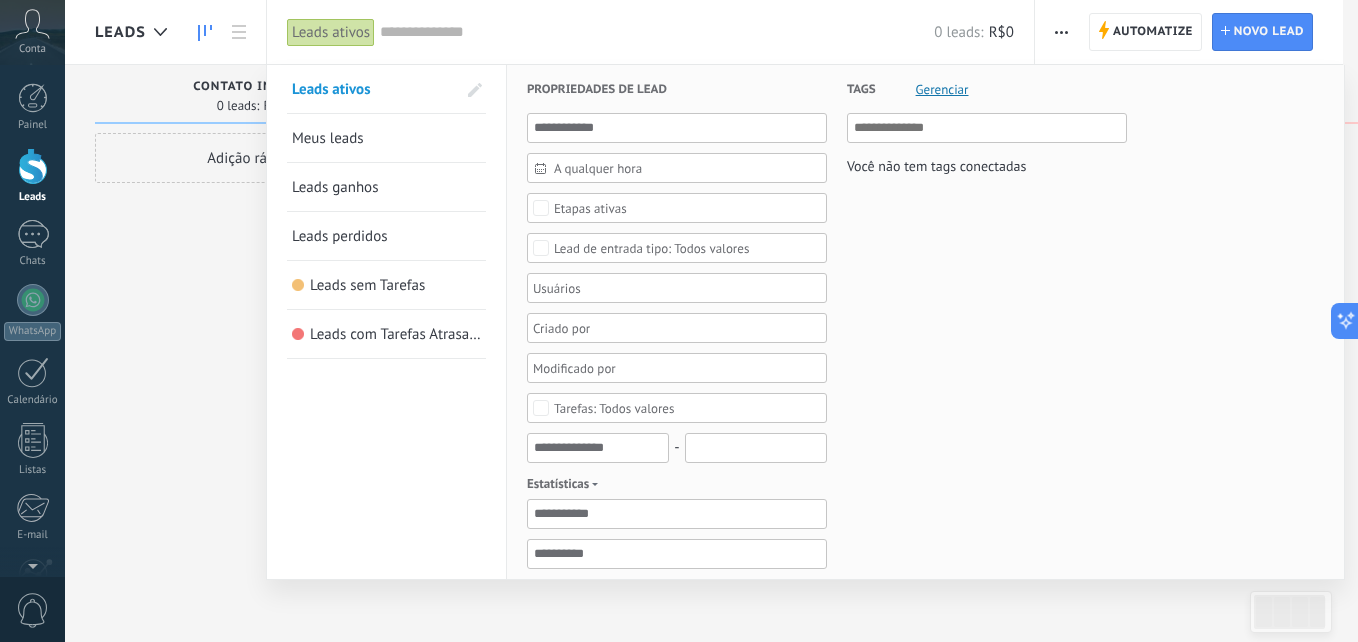 click on "Meus leads" at bounding box center [386, 138] 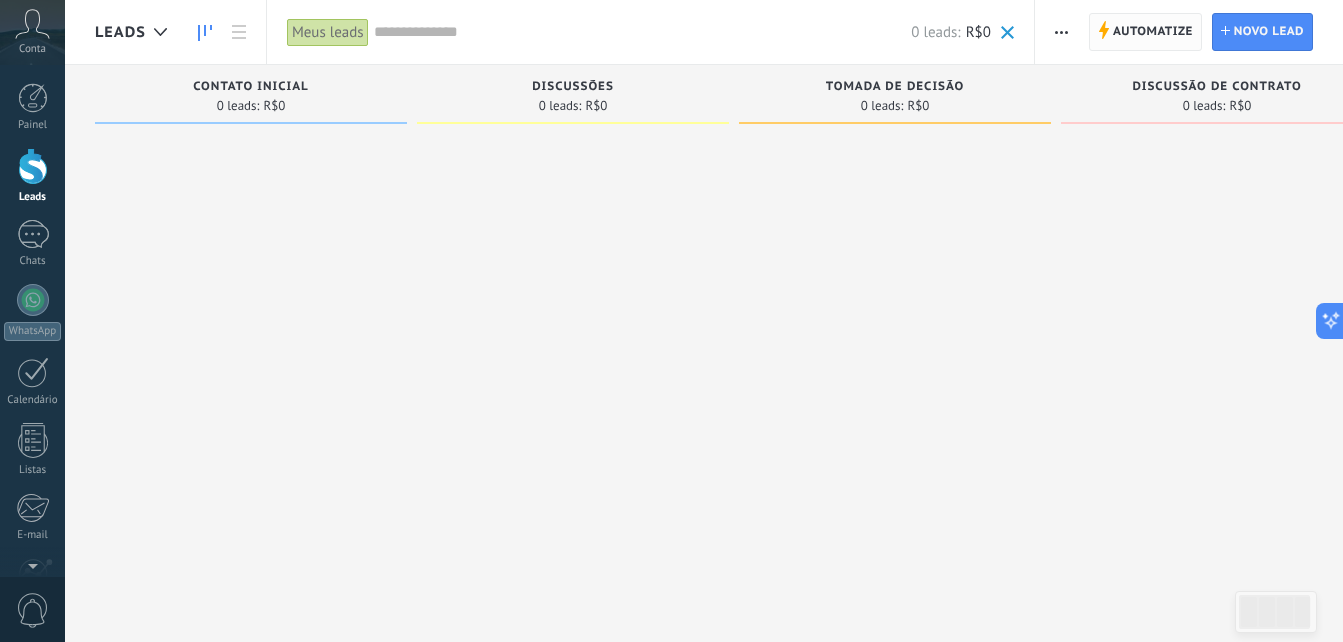 click 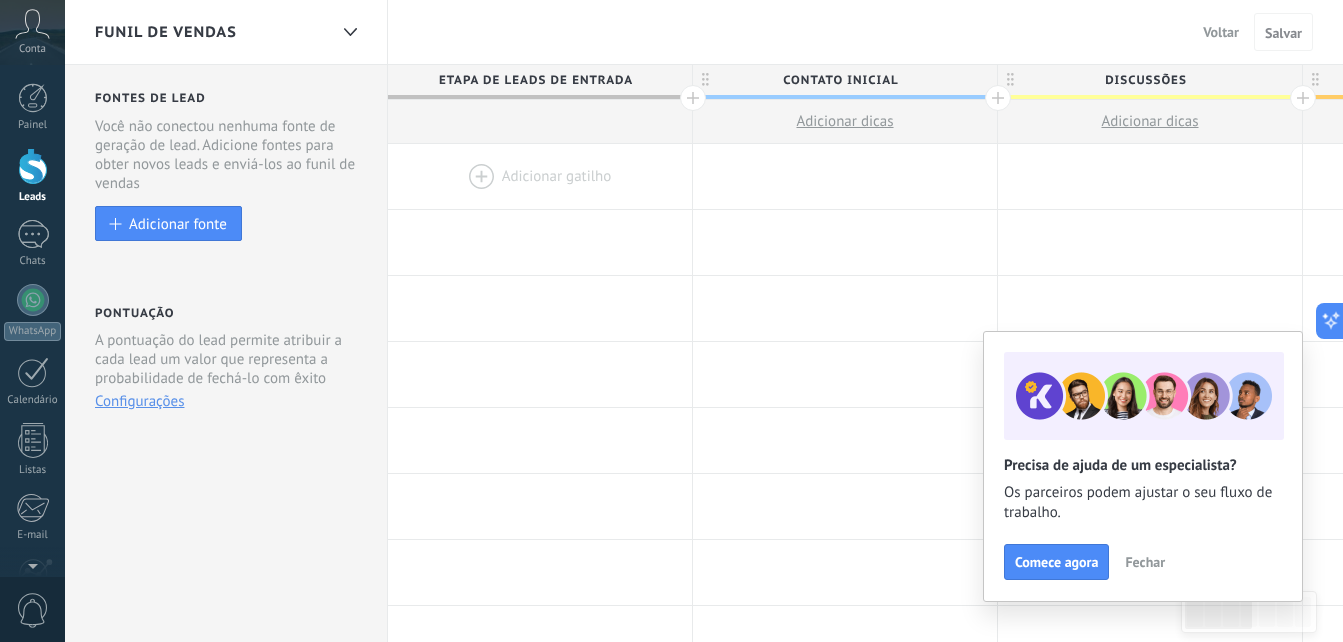 click on "Voltar" at bounding box center [1221, 32] 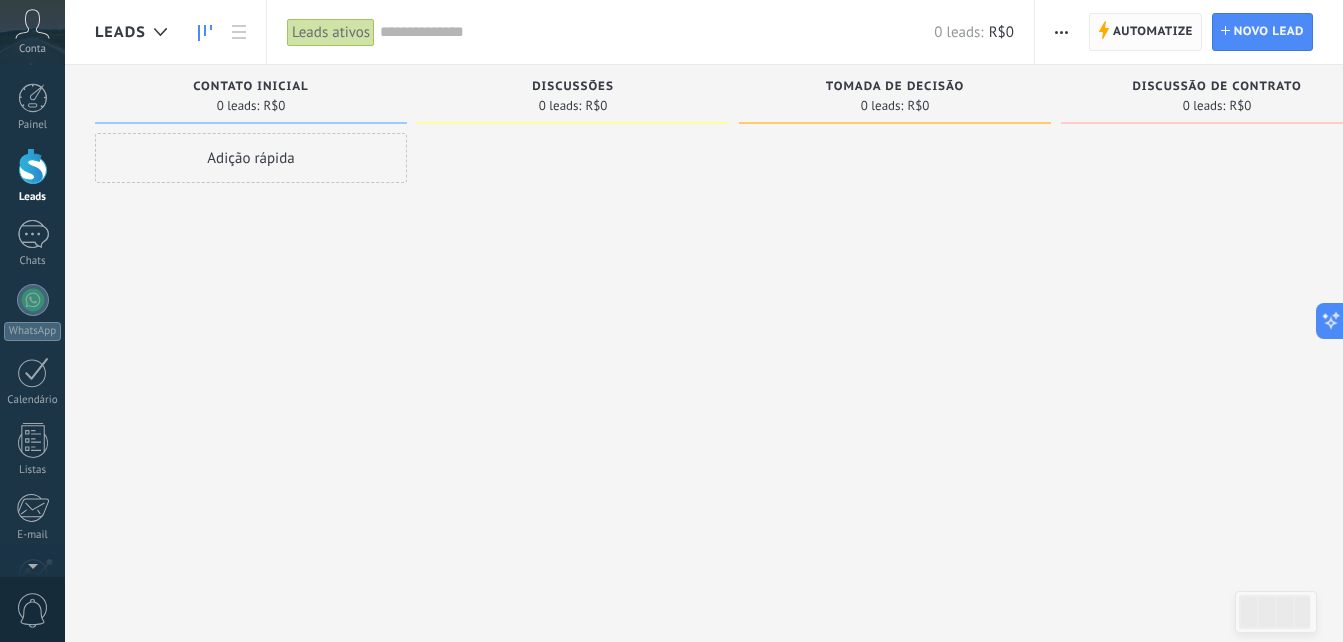 click on "Automatize" at bounding box center [1153, 32] 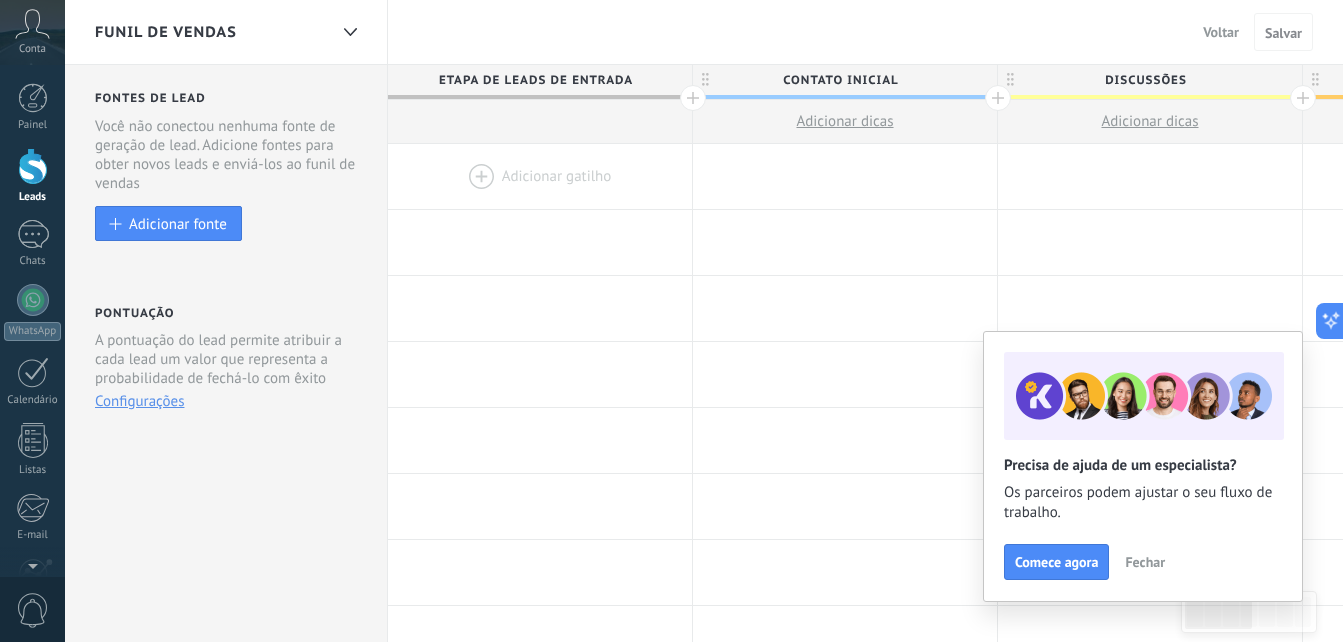 click on "Voltar" at bounding box center [1221, 32] 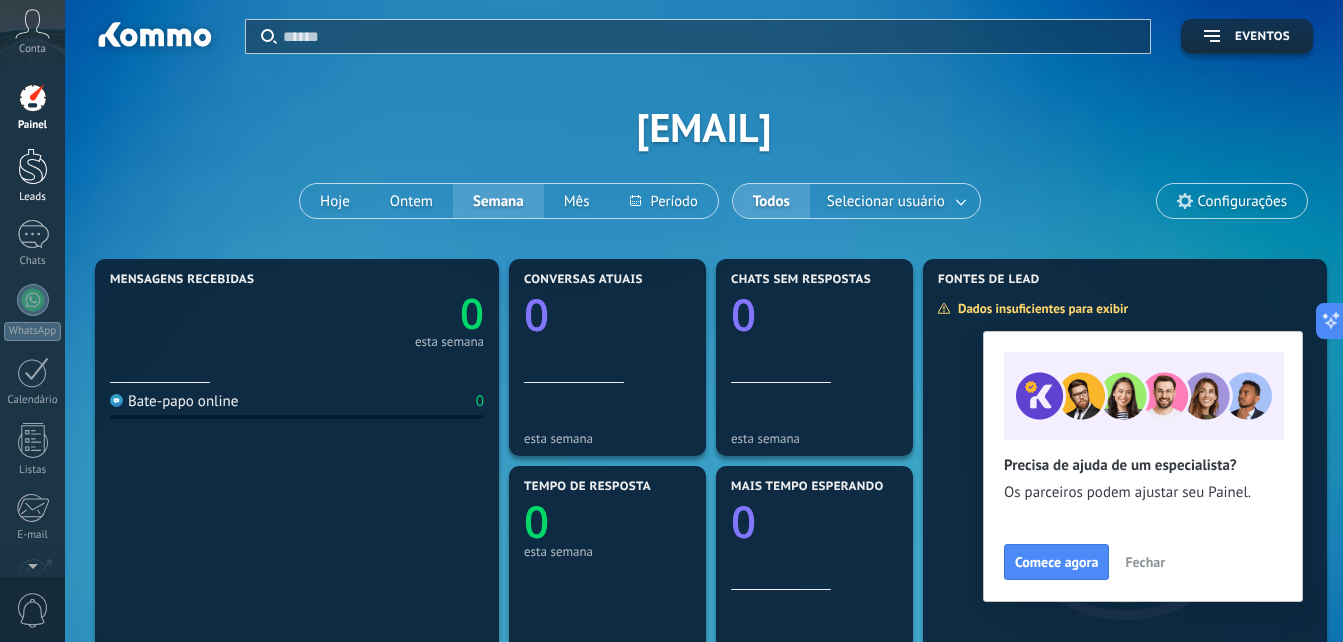 click at bounding box center [33, 166] 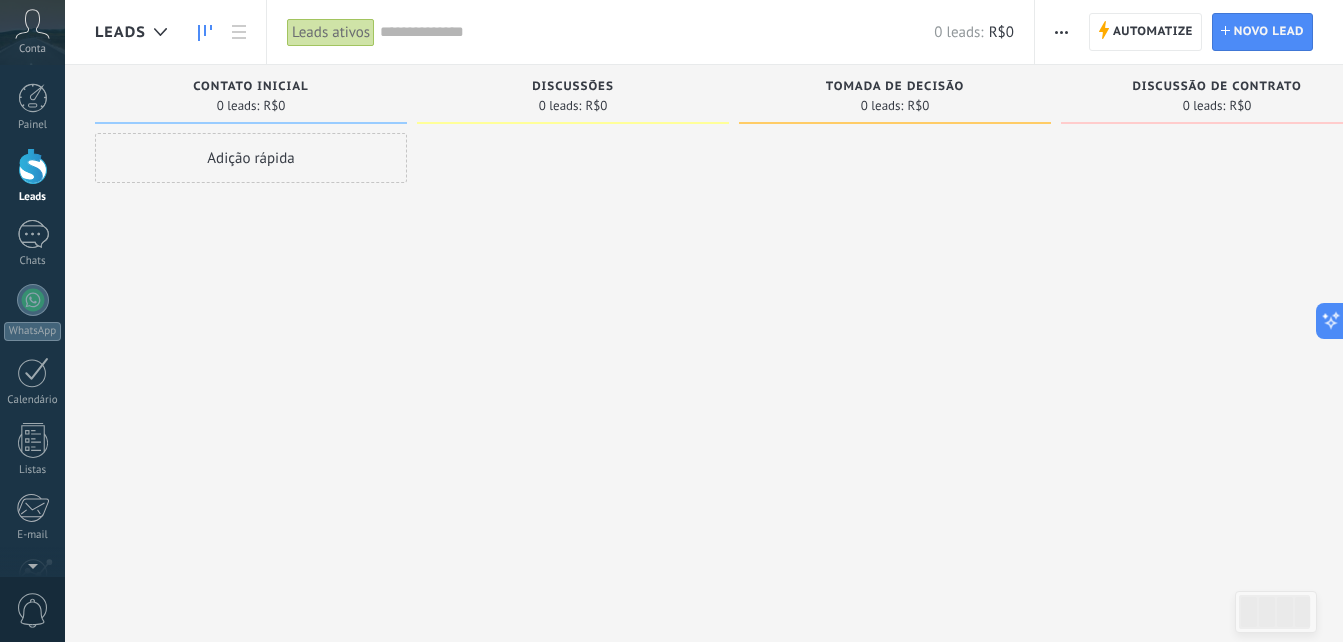 click at bounding box center [1061, 32] 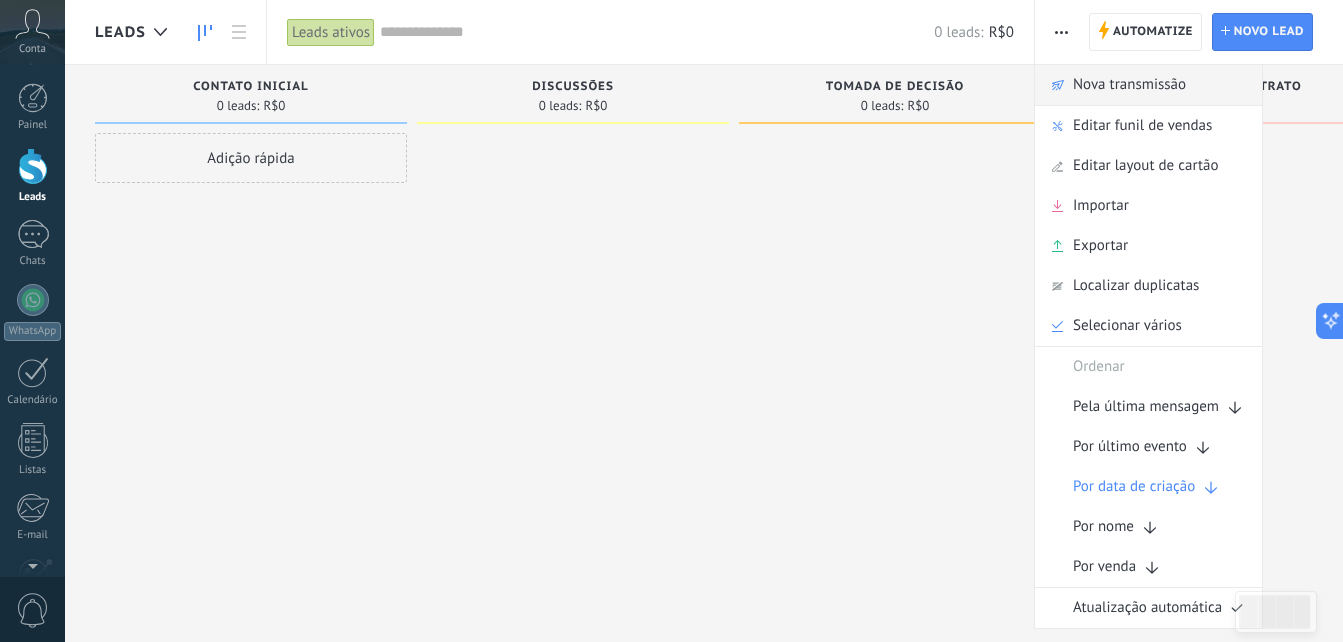 click on "Nova transmissão" at bounding box center [1129, 85] 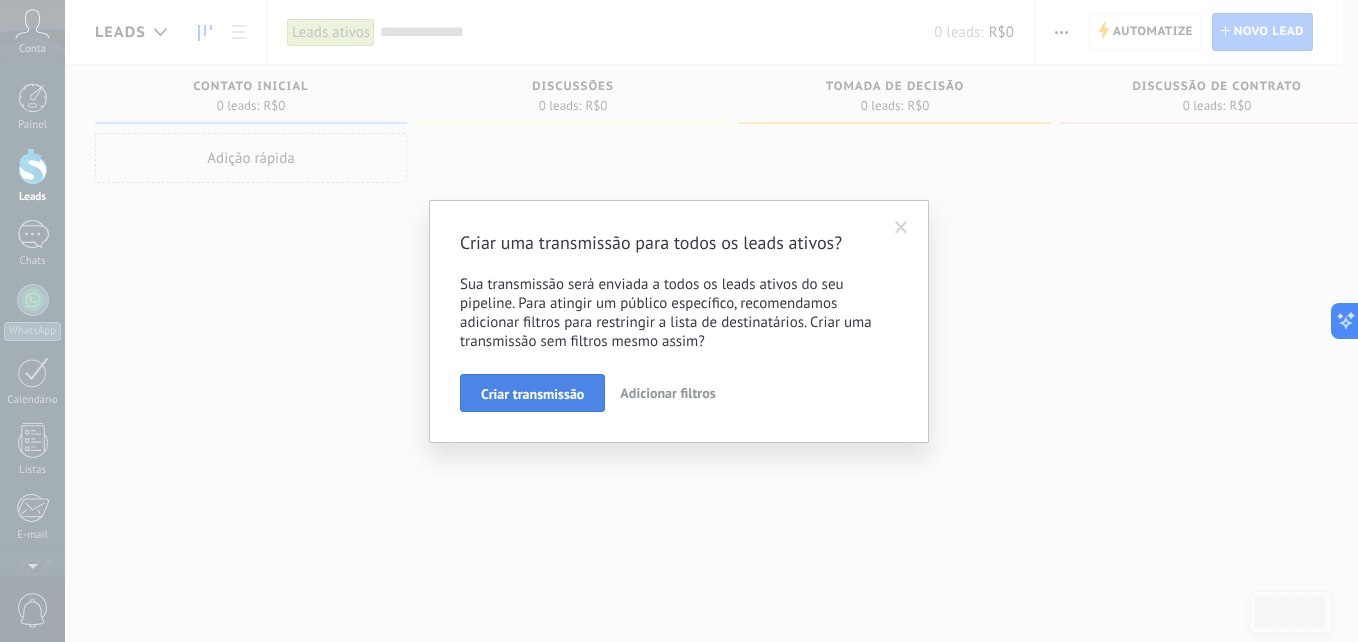 click on "Criar transmissão" at bounding box center [532, 393] 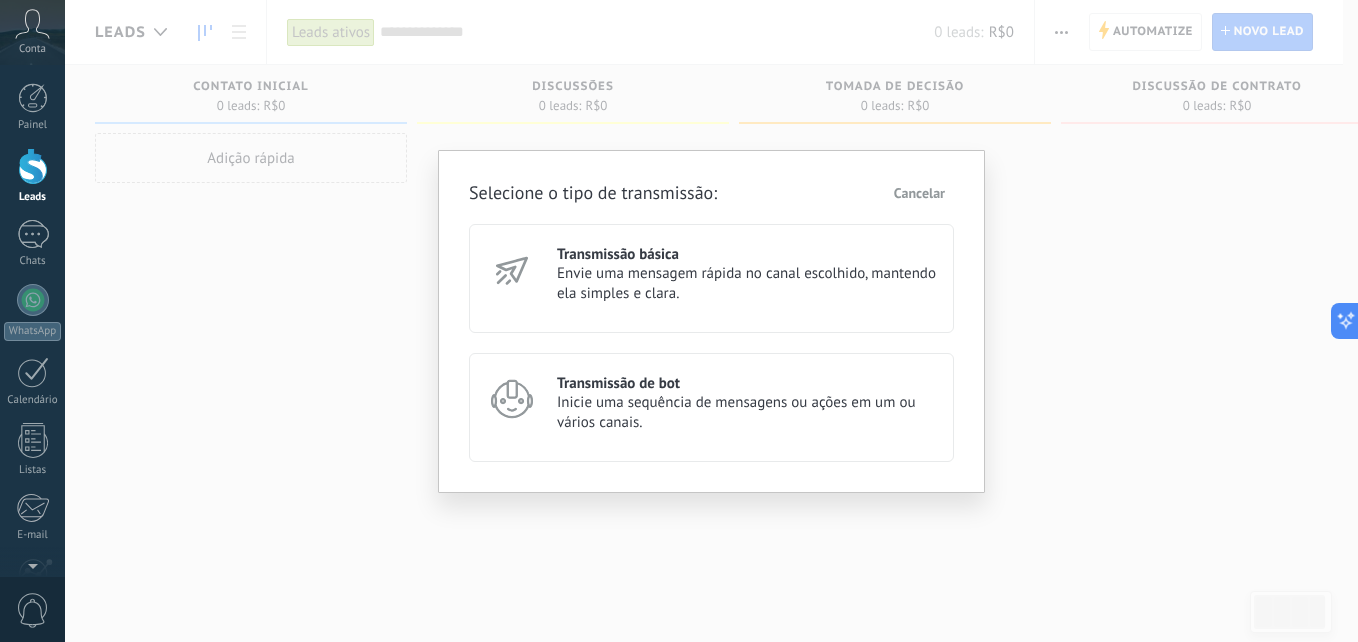 click on "Envie uma mensagem rápida no canal escolhido, mantendo ela simples e clara." at bounding box center [746, 284] 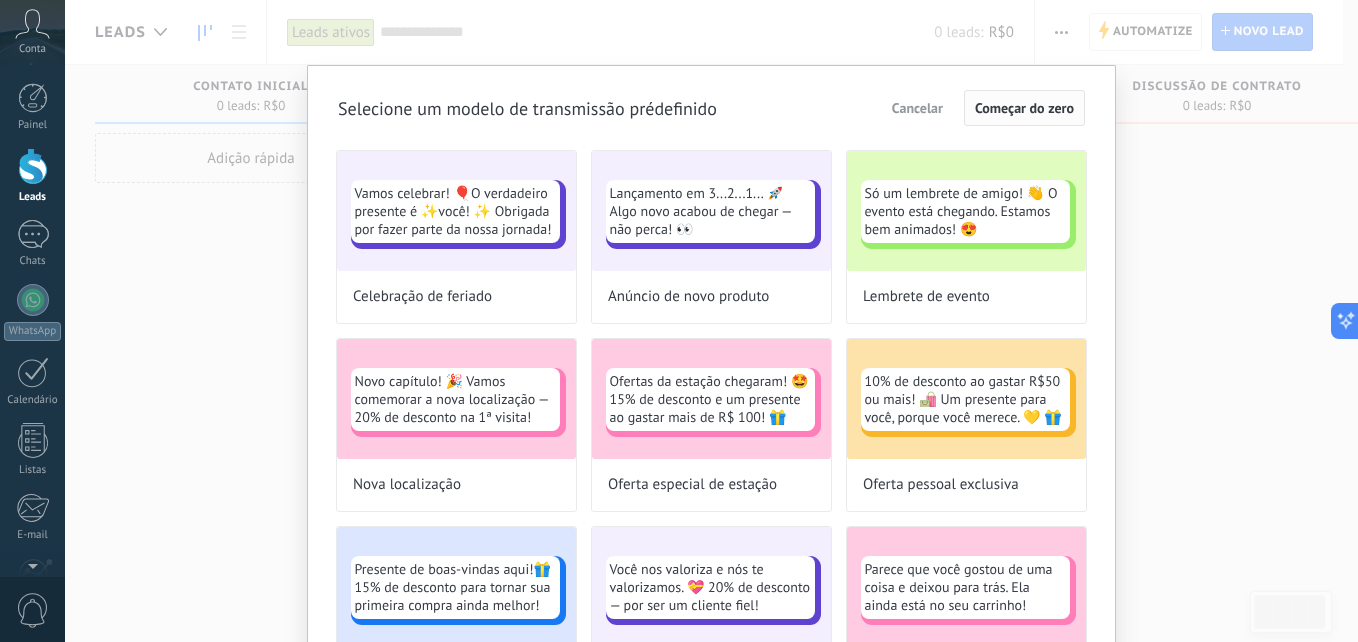 click on "Começar do zero" at bounding box center [1024, 108] 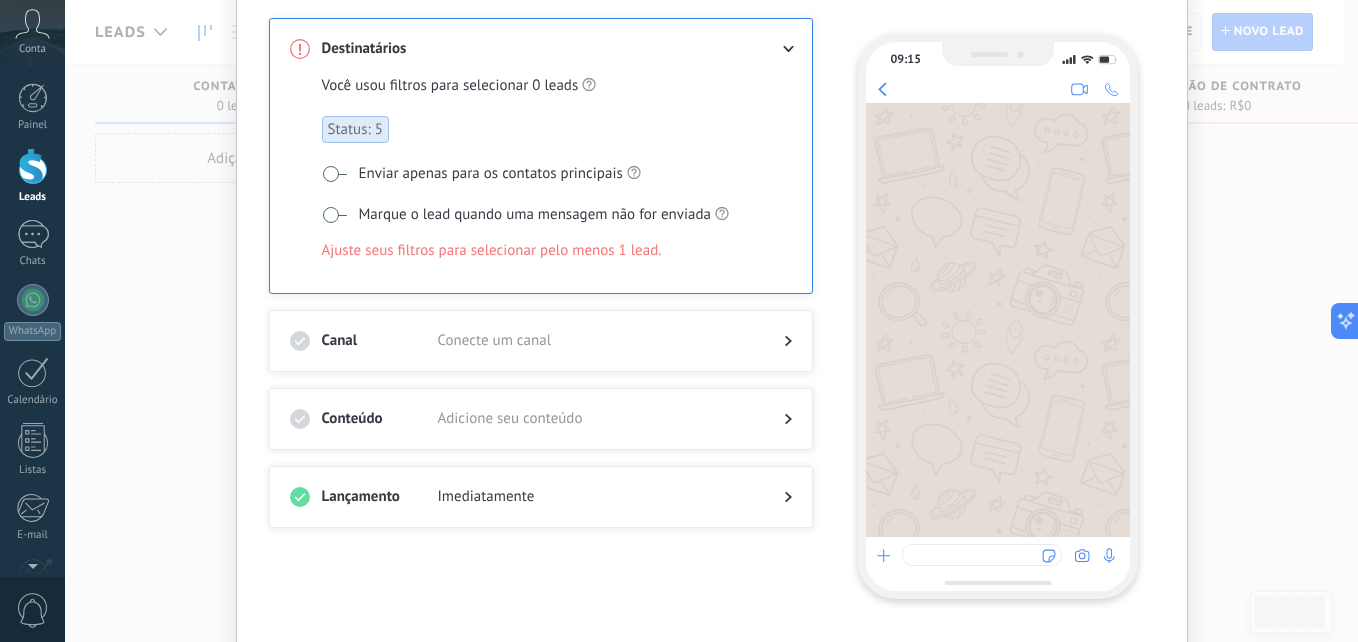 scroll, scrollTop: 137, scrollLeft: 0, axis: vertical 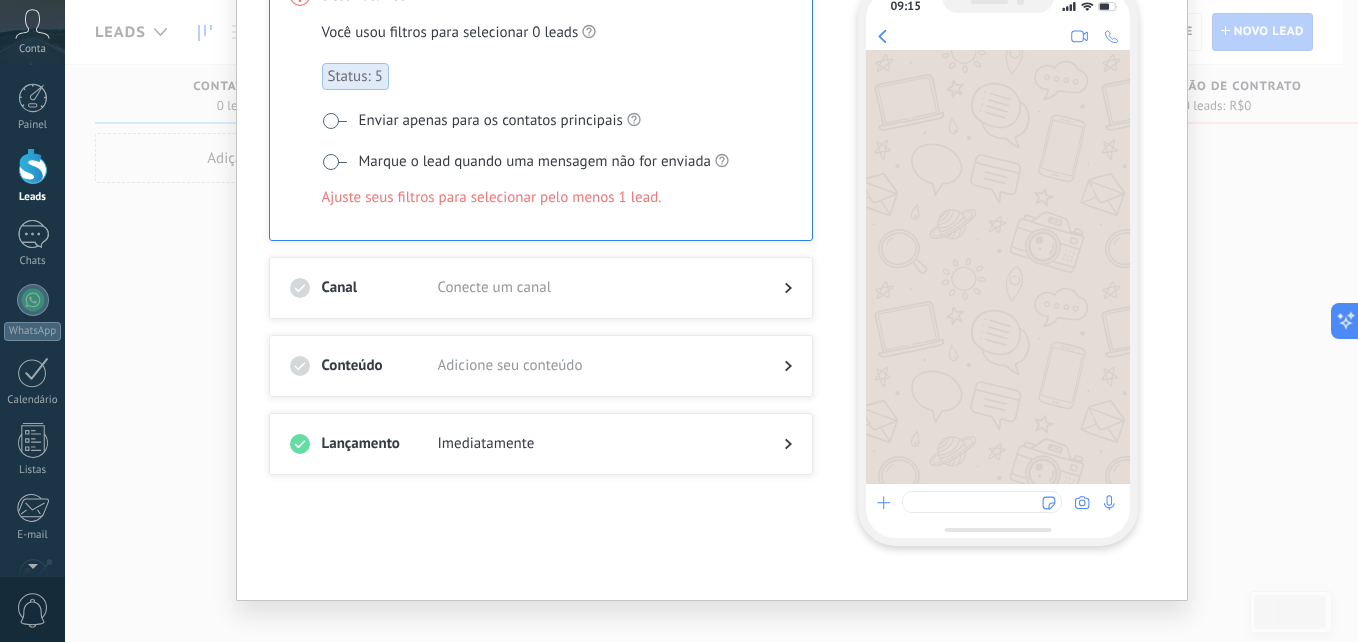 click at bounding box center [334, 121] 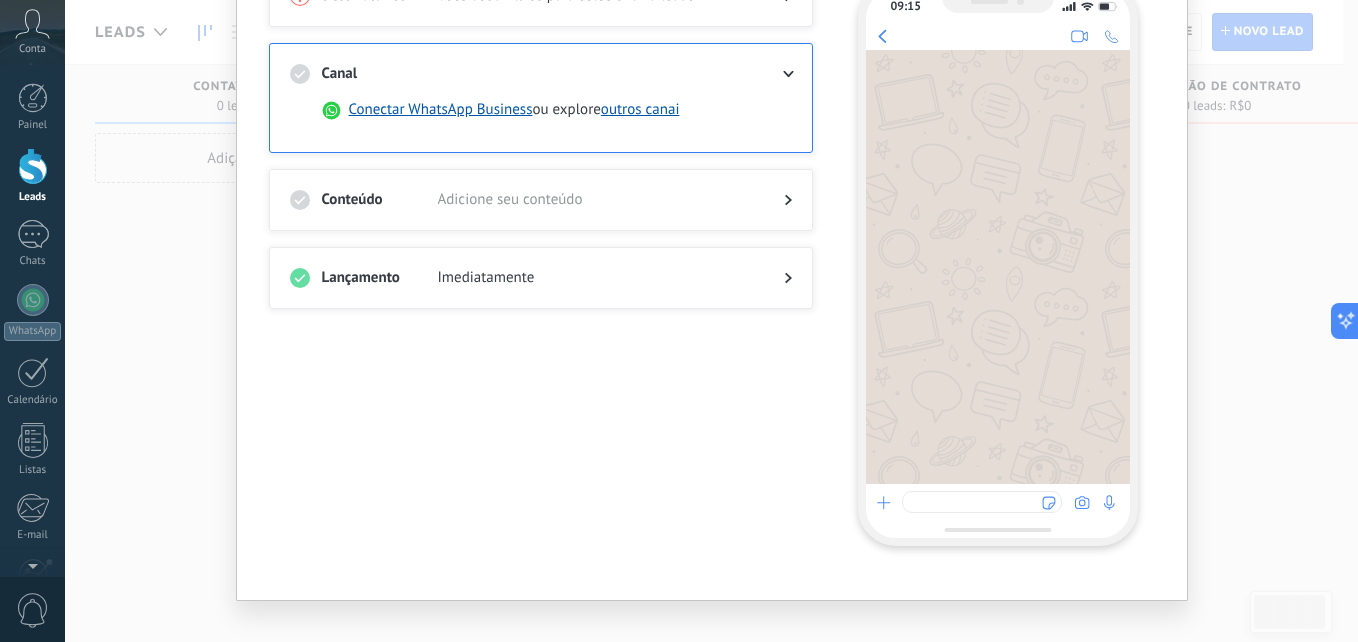 click on "Canal Conectar WhatsApp Business  ou explore  outros canai" at bounding box center (541, 98) 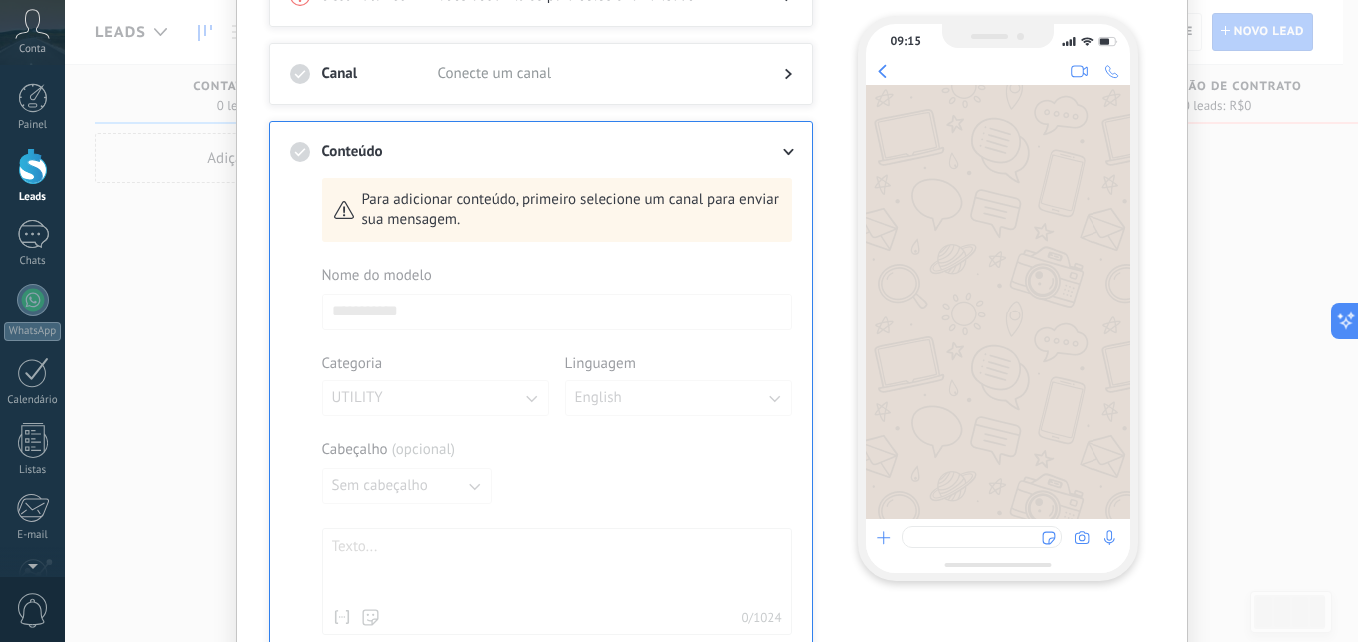 click at bounding box center (772, 152) 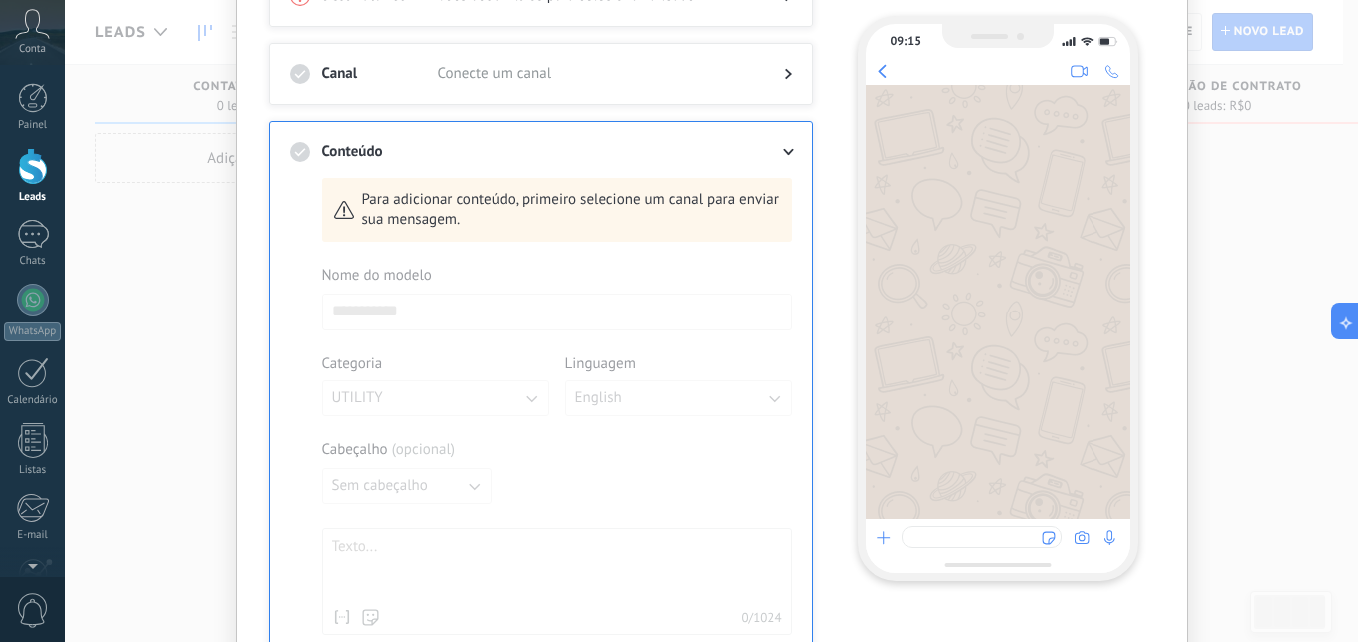 click on "Conteúdo Para adicionar conteúdo, primeiro selecione um canal para enviar sua mensagem. Nome do modelo Categoria UTILITY Linguagem English Cabeçalho   ( opcional ) Sem cabeçalho Nome de contato Primeiro nome Sobrenome Contato ID Contato usuário responsável Contato telefone de usuário responsável Contato usuário responsável (ID) Contato usuário responsável (Email) Contato telefone (Tel. comercial) Contato telefone (Comercial direto) Contato telefone (Celular) Contato telefone (Faz) Contato telefone (Casa) Contato telefone (Outros) Nome do lead Status do lead Venda Lead URL do portal do cliente Lead usuário responsável (Email) Nome da empresa Nome de usuário Kommo Telefone do usuário Kommo Contato e-mail (E-mail comercial) Contato e-mail (Email privado) Contato e-mail (Outro email) Contato telefone Contato e-mail Contato posição Lead ID Lead usuário responsável Lead telefone de usuário responsável Lead usuário responsável (ID) Lead utm_content Lead utm_medium Lead utm_campaign Lead gclid" at bounding box center (541, 495) 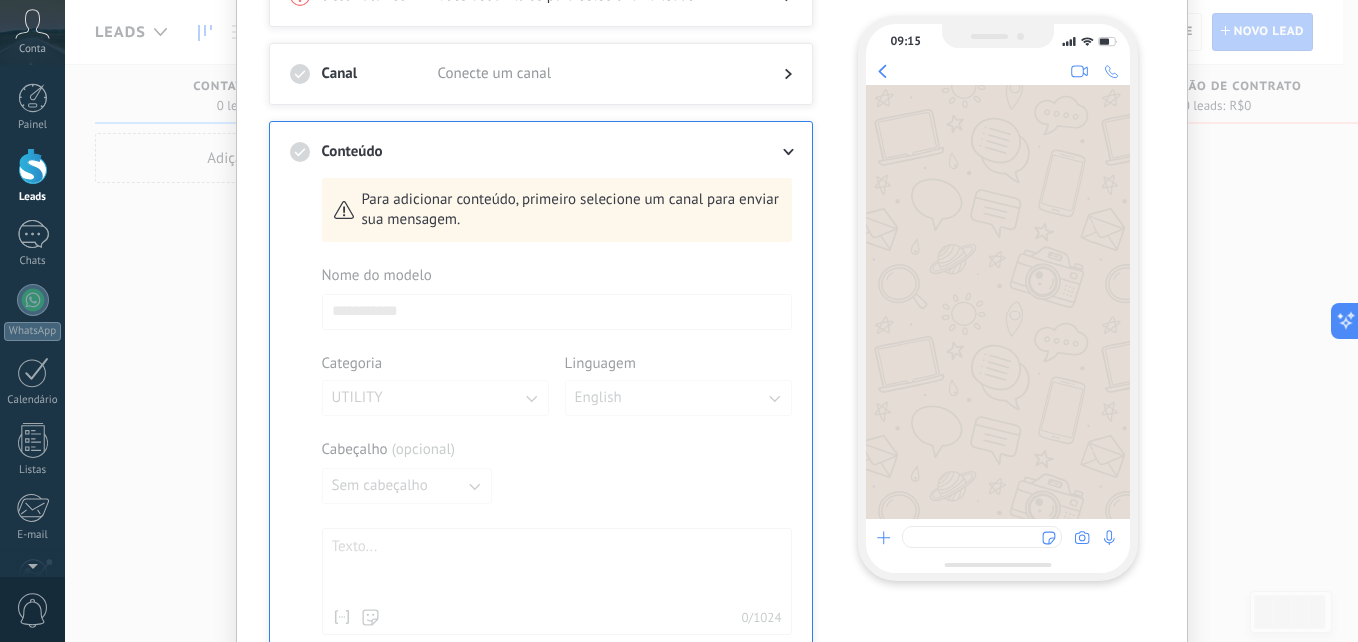 click 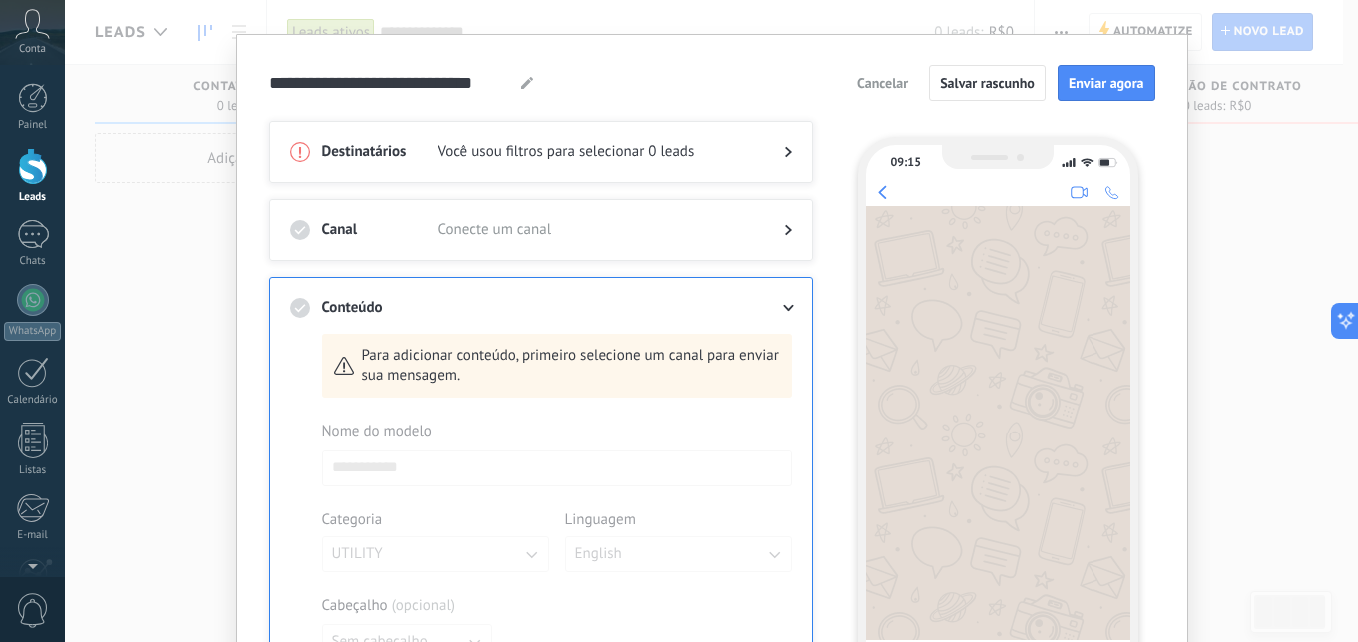 scroll, scrollTop: 0, scrollLeft: 0, axis: both 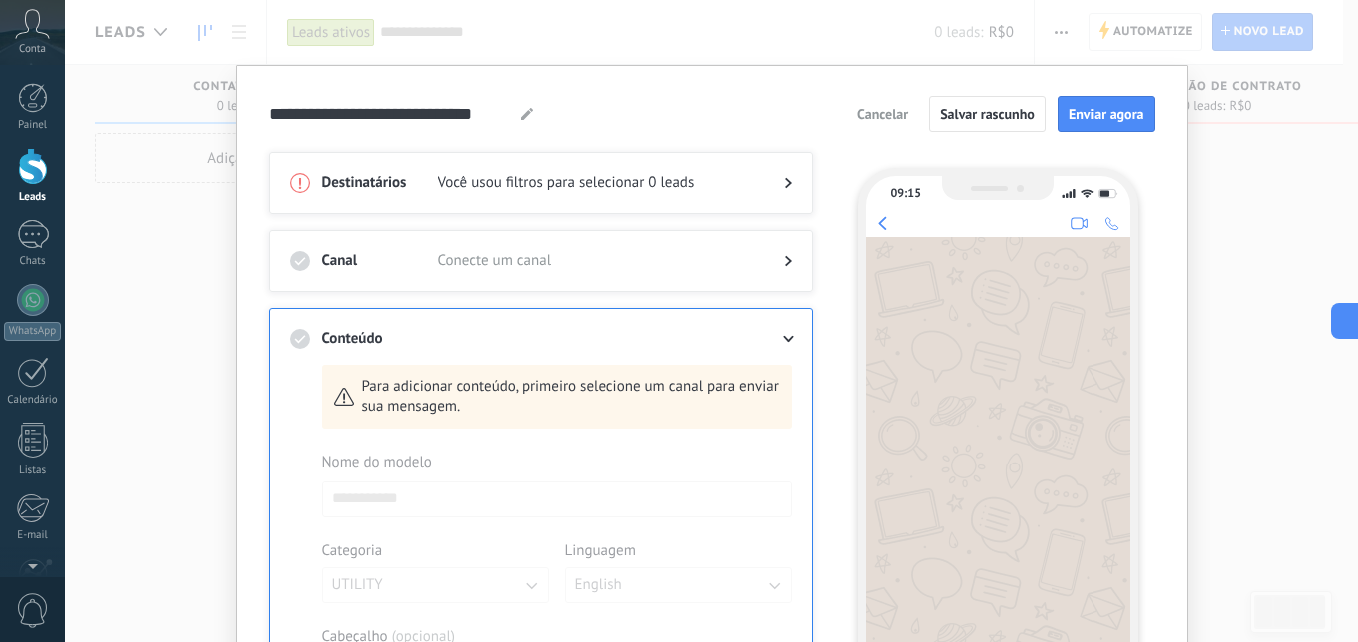 click on "Cancelar" at bounding box center (882, 114) 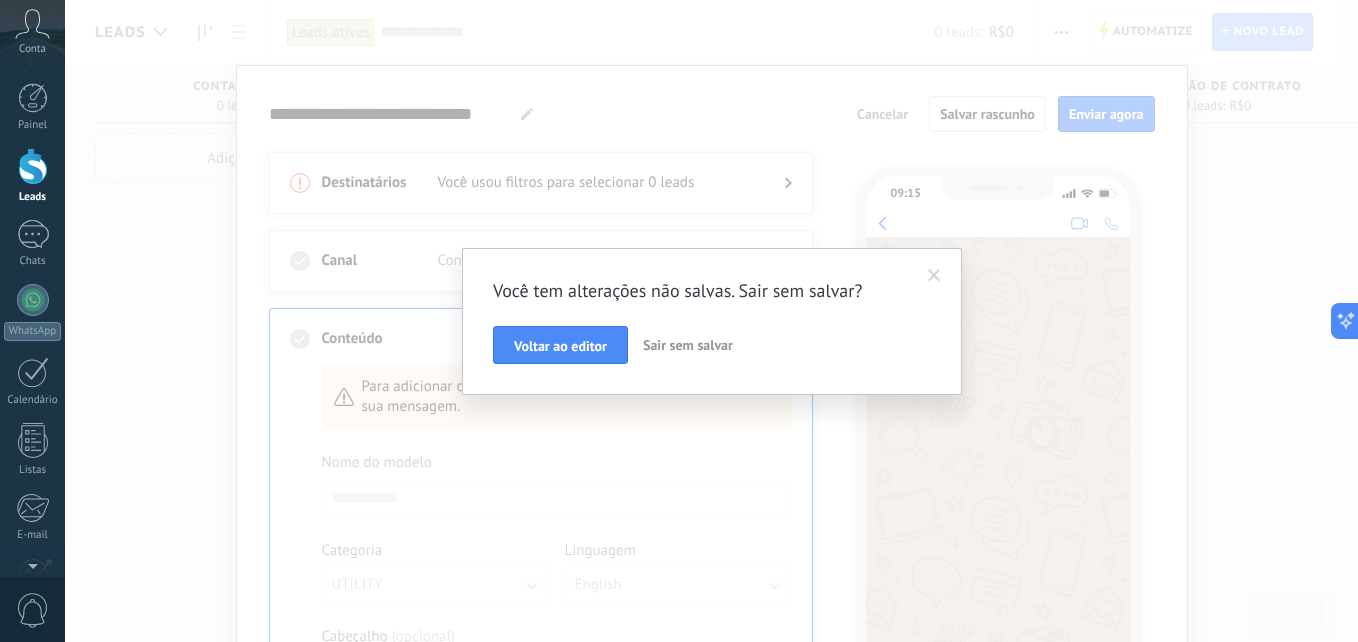 click on "Sair sem salvar" at bounding box center (688, 345) 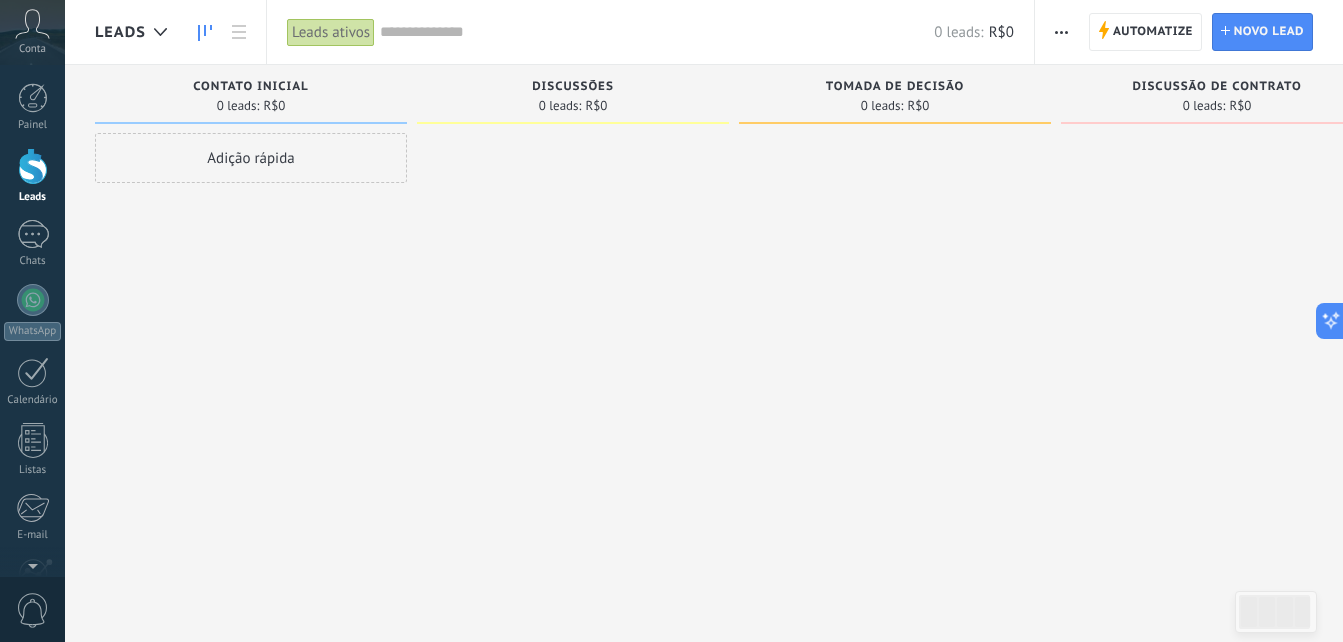 click 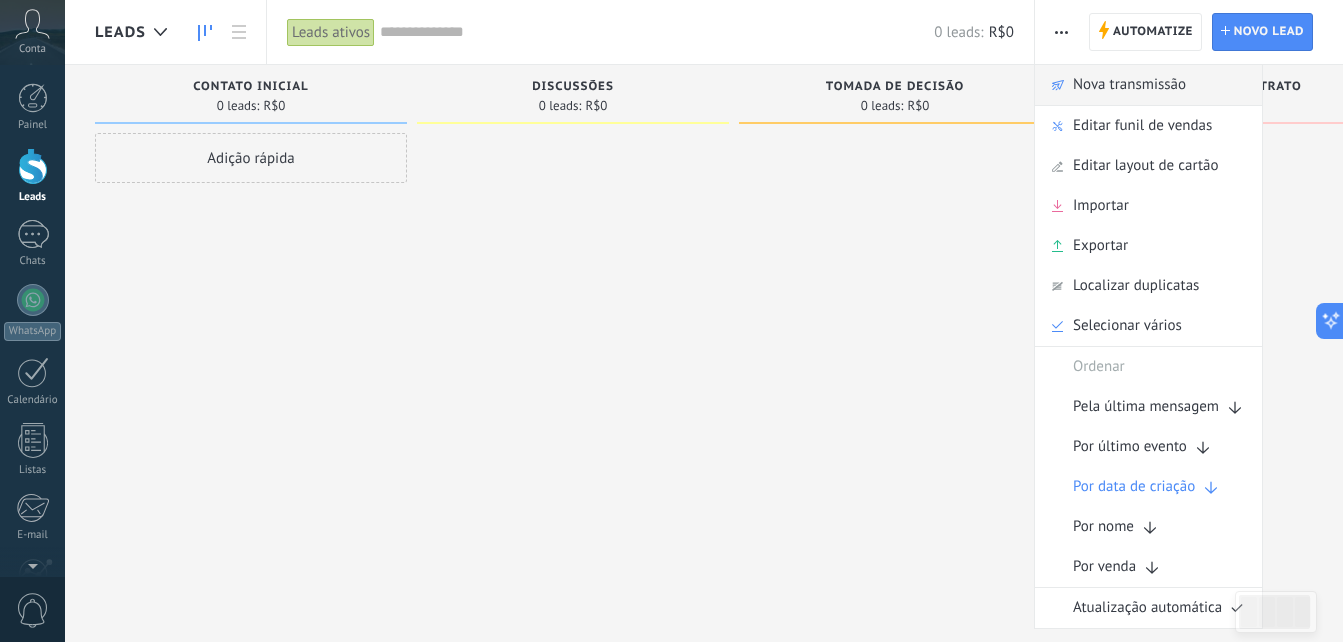 click on "Nova transmissão" at bounding box center [1129, 85] 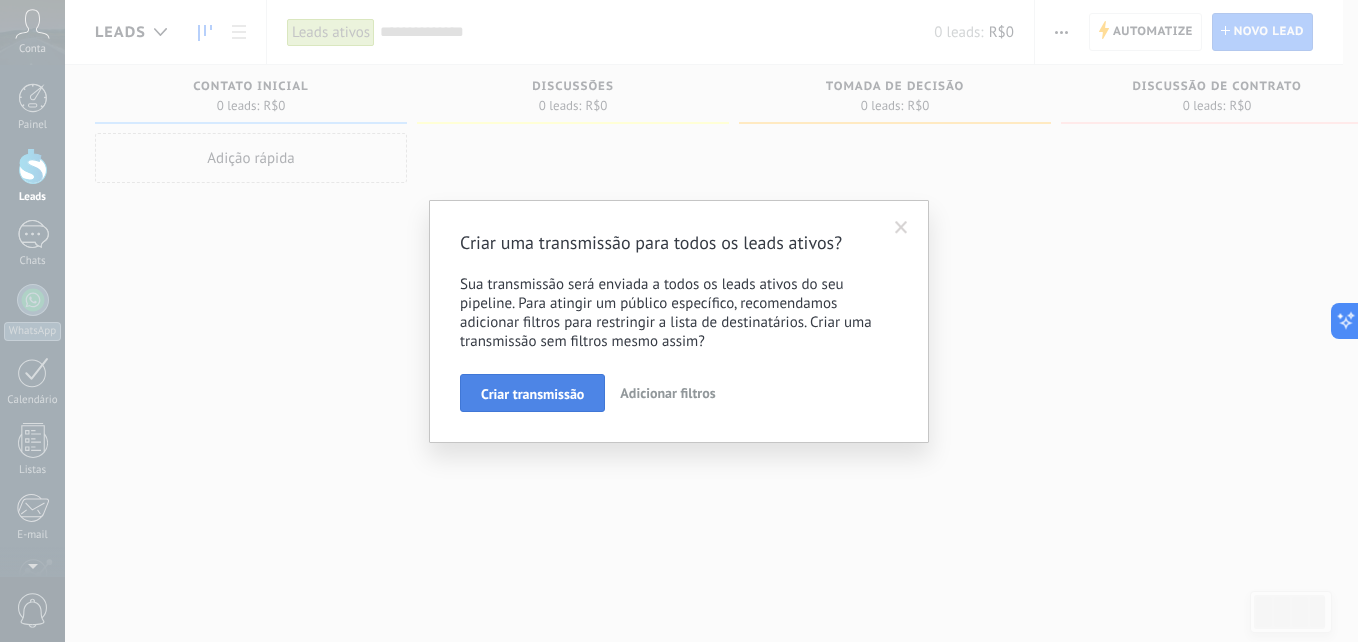 click on "Criar transmissão" at bounding box center (532, 393) 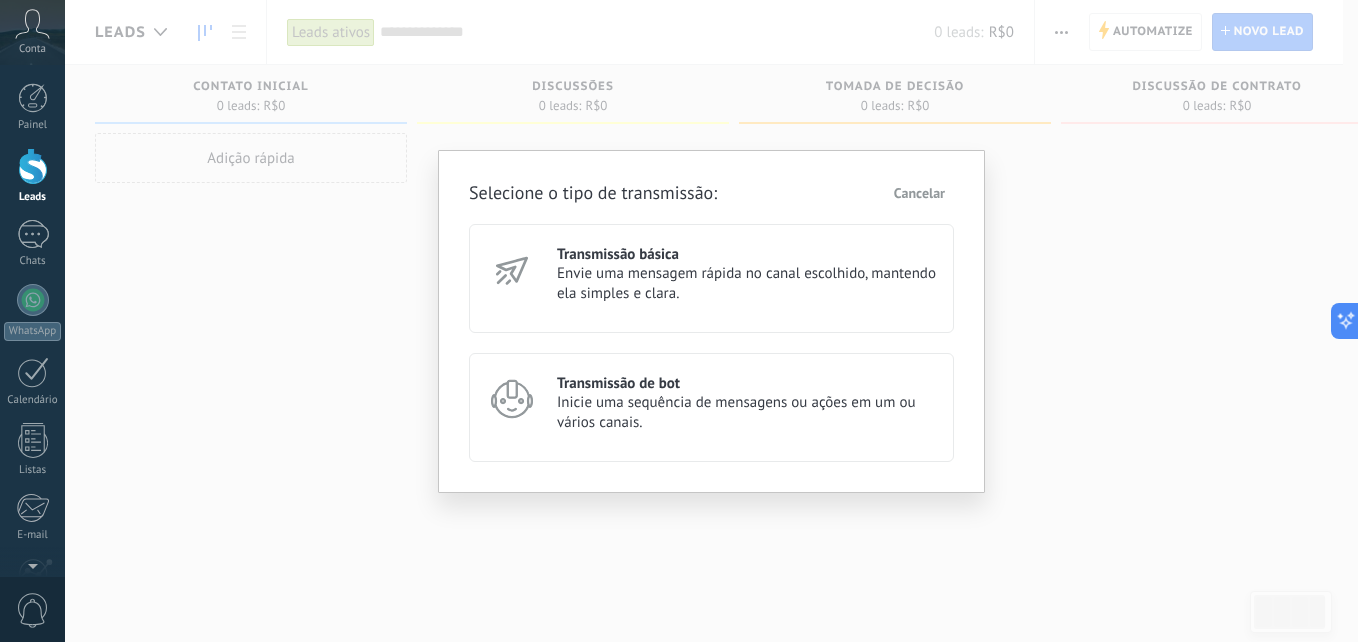 click on "Transmissão básica Envie uma mensagem rápida no canal escolhido, mantendo ela simples e clara." at bounding box center (711, 278) 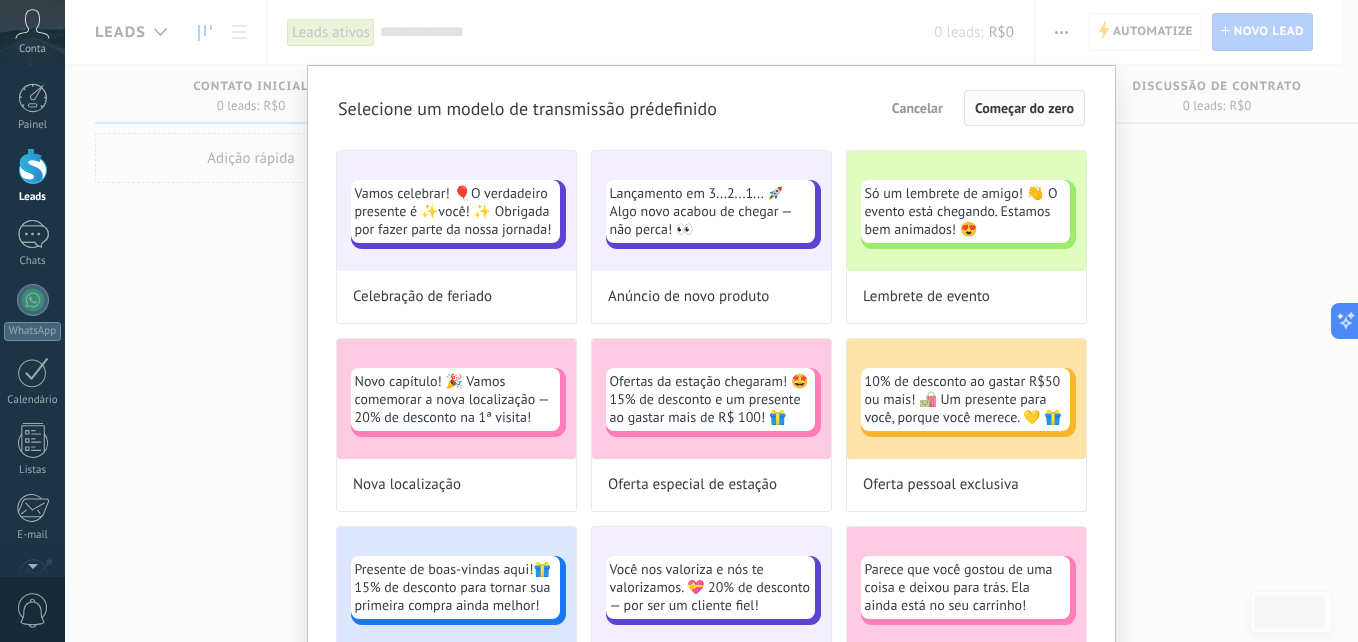click on "Começar do zero" at bounding box center (1024, 108) 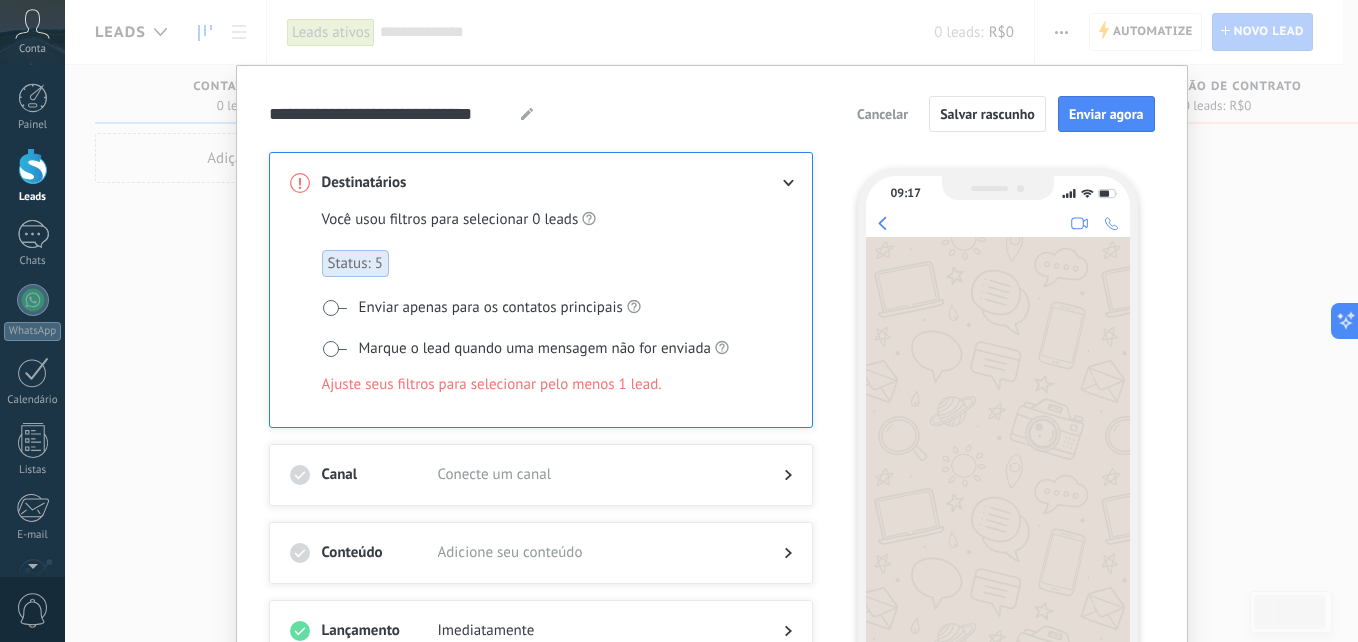click 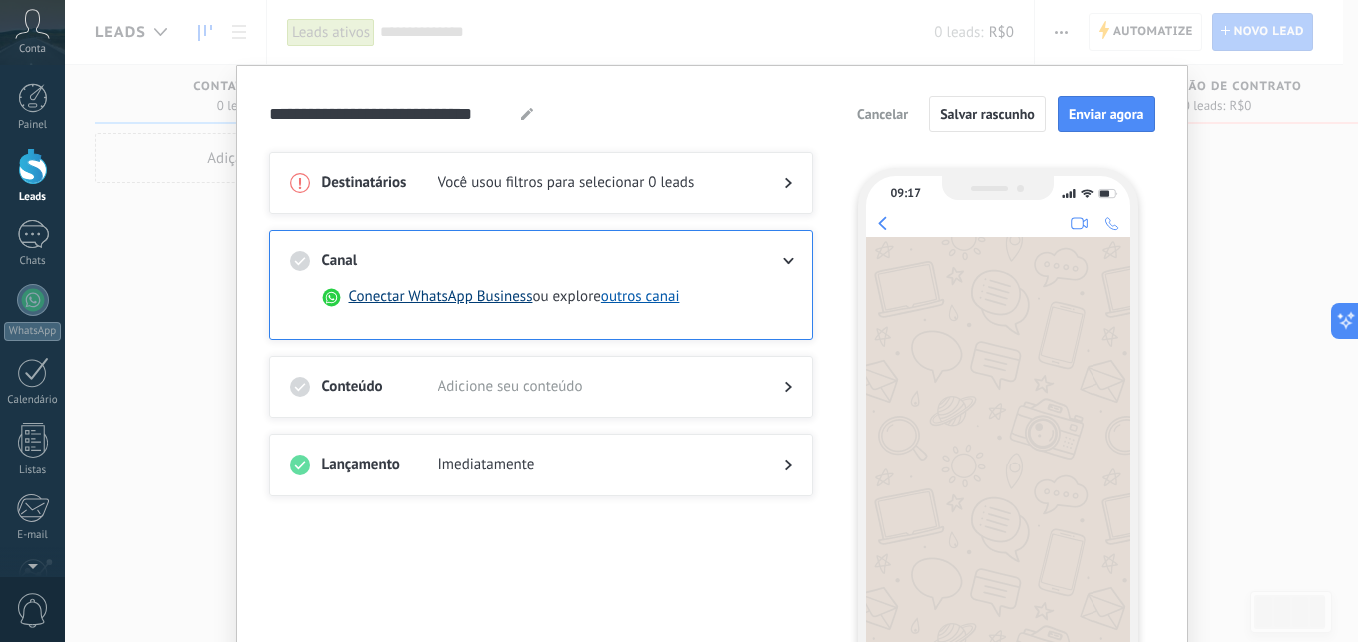 click on "Conectar WhatsApp Business" at bounding box center [441, 297] 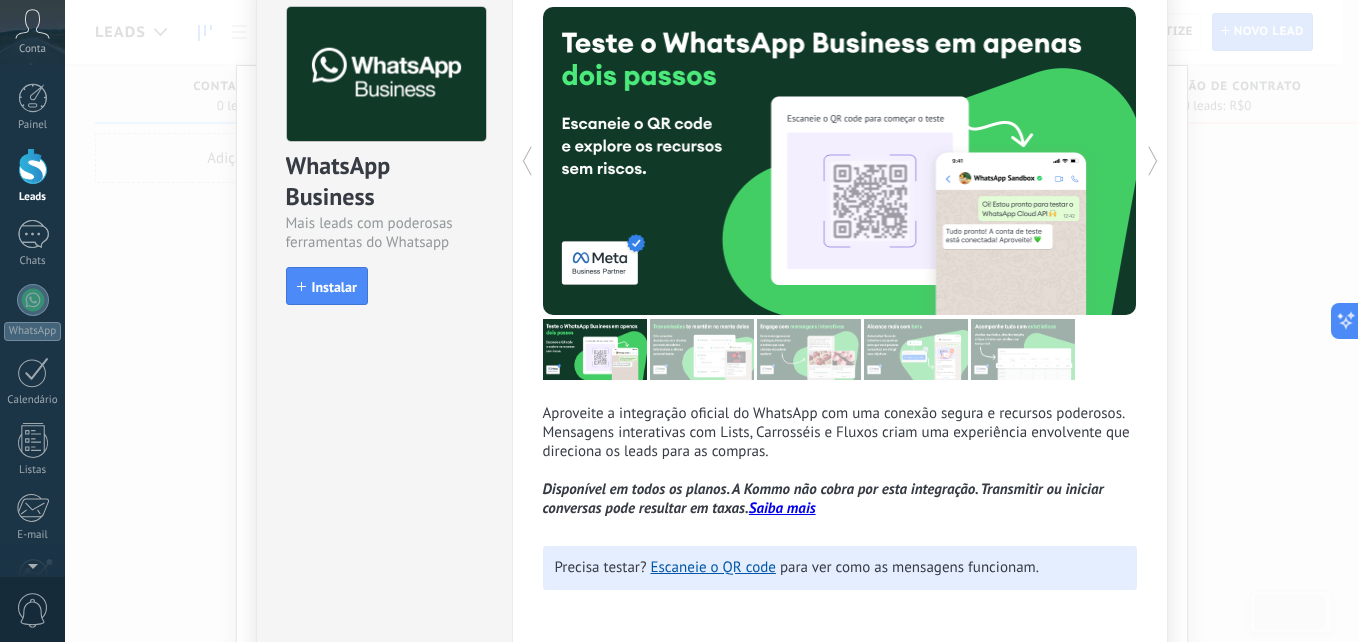 scroll, scrollTop: 67, scrollLeft: 0, axis: vertical 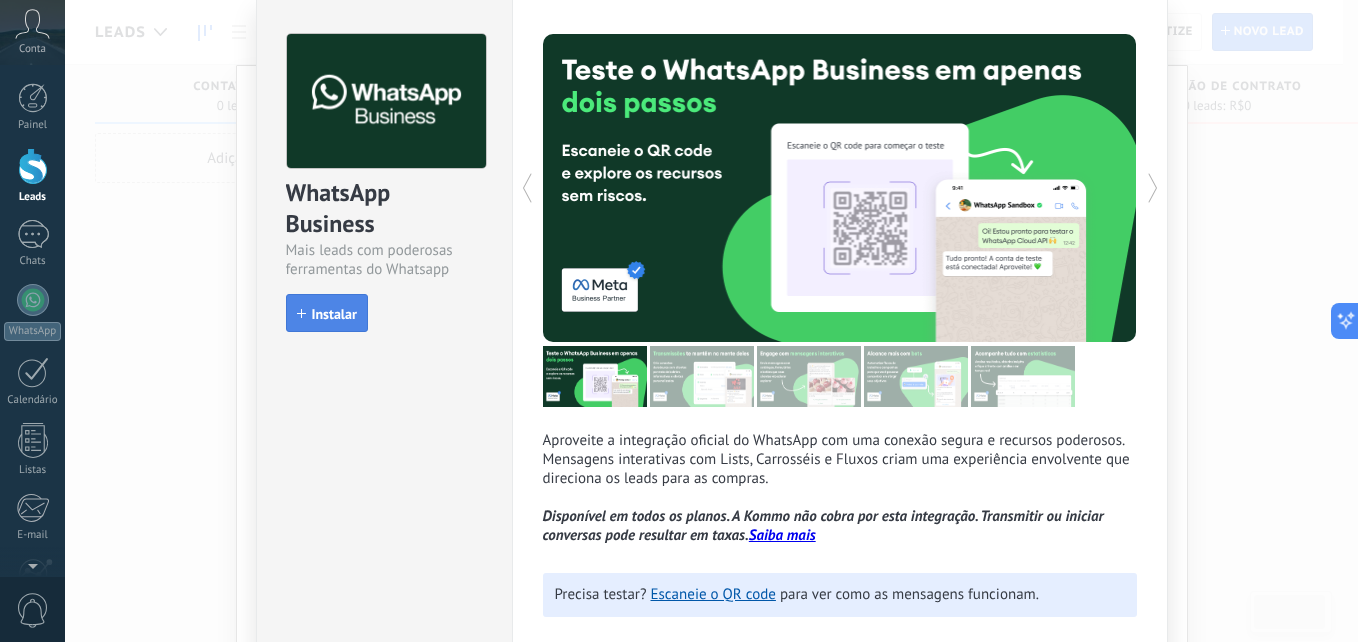 click on "Instalar" at bounding box center (334, 314) 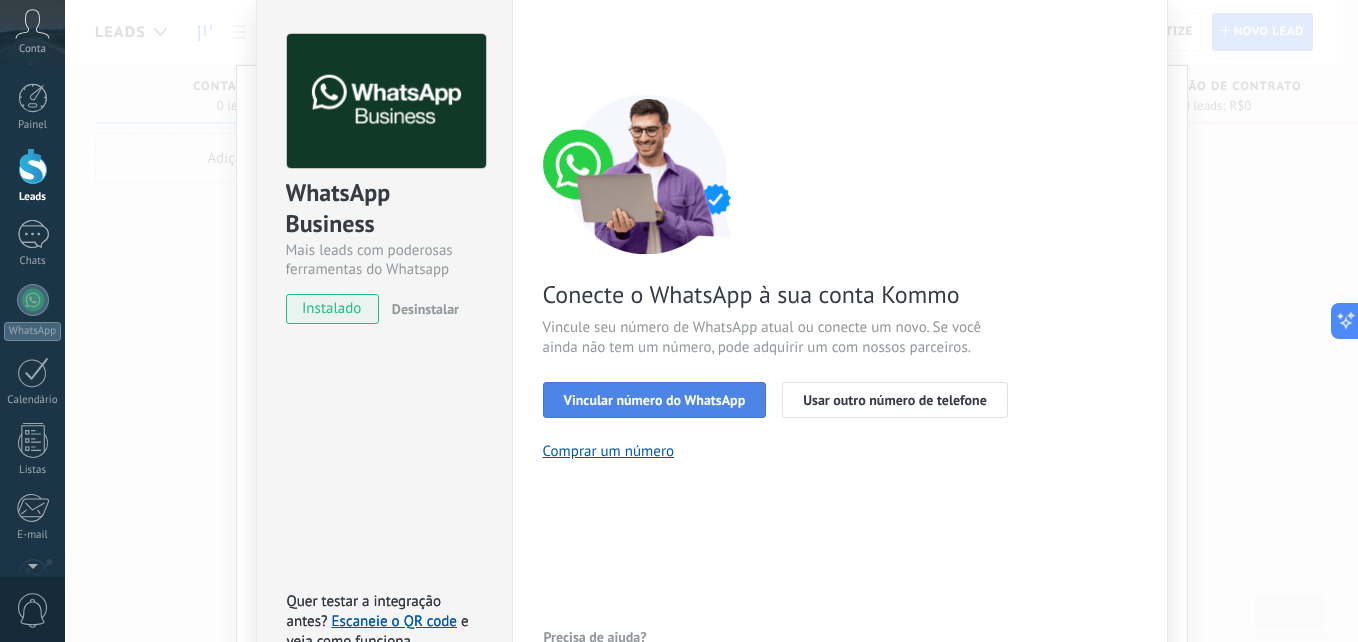 click on "Vincular número do WhatsApp" at bounding box center (655, 400) 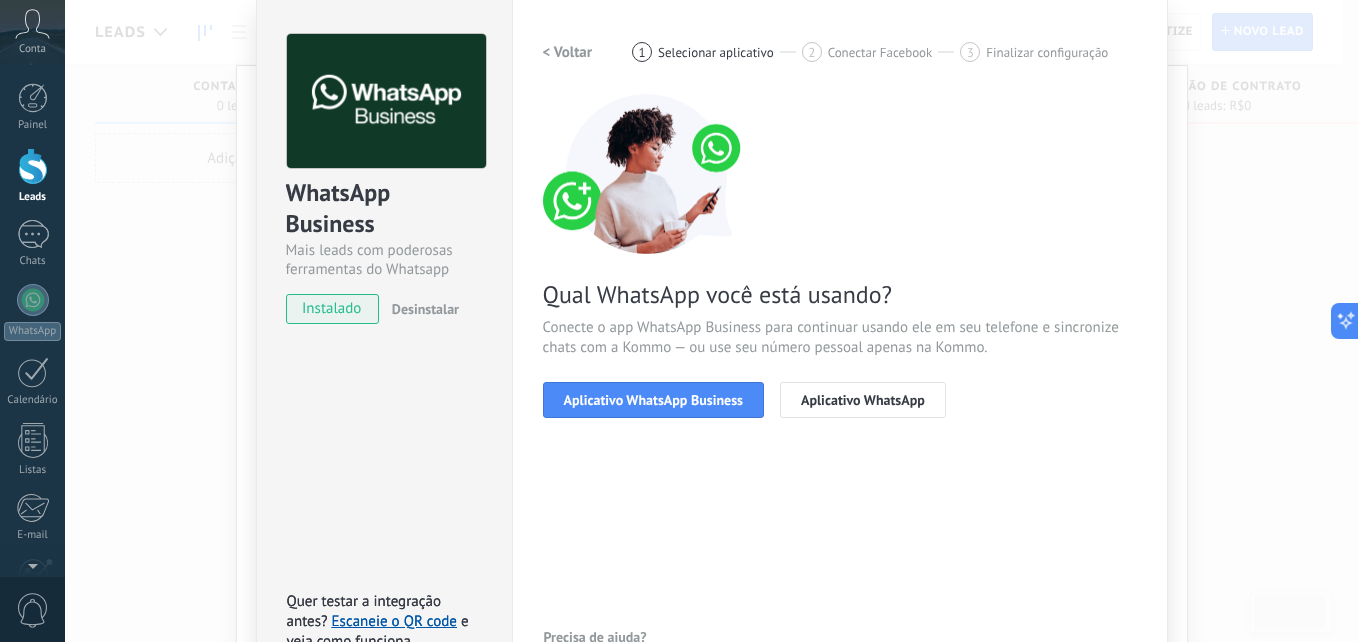 click on "Aplicativo WhatsApp Business" at bounding box center [653, 400] 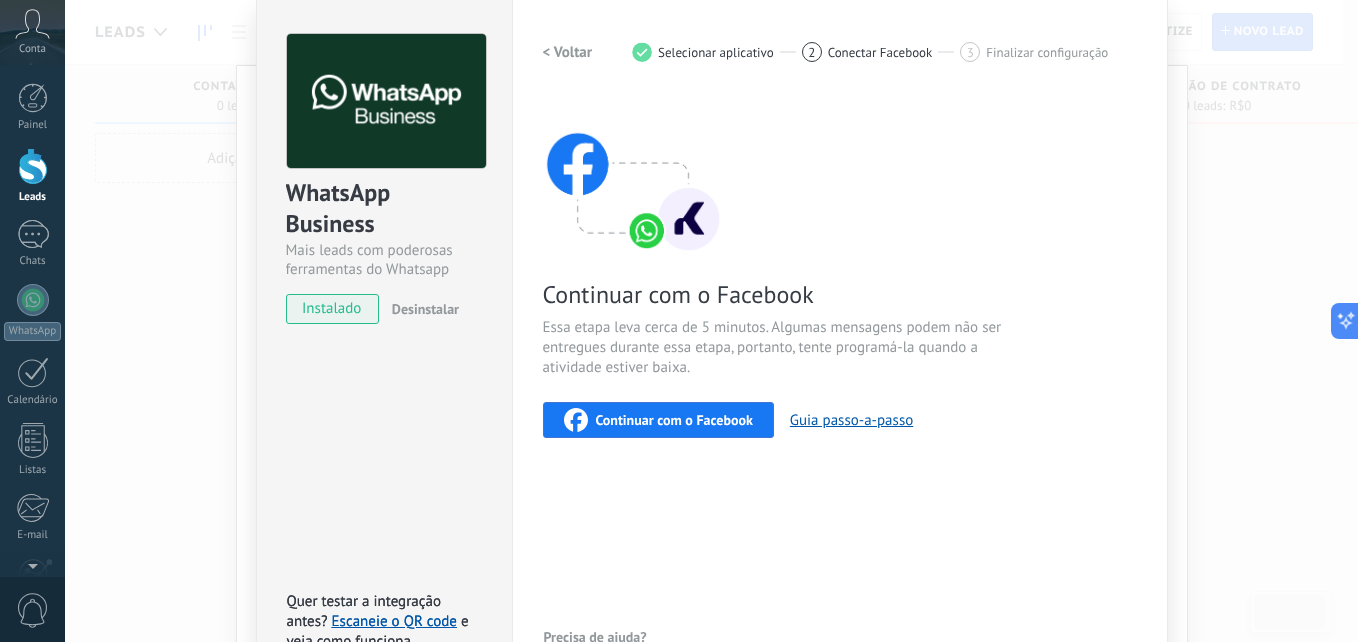 click on "Continuar com o Facebook" at bounding box center (658, 420) 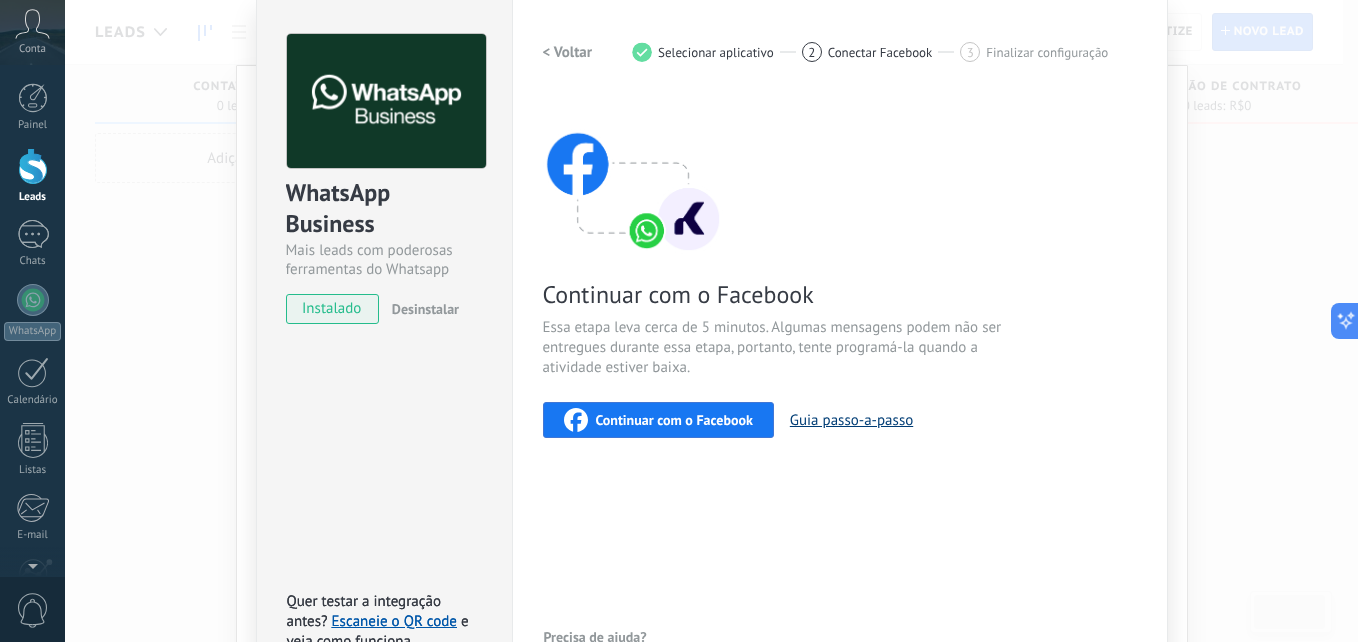 click on "Guia passo-a-passo" at bounding box center (851, 420) 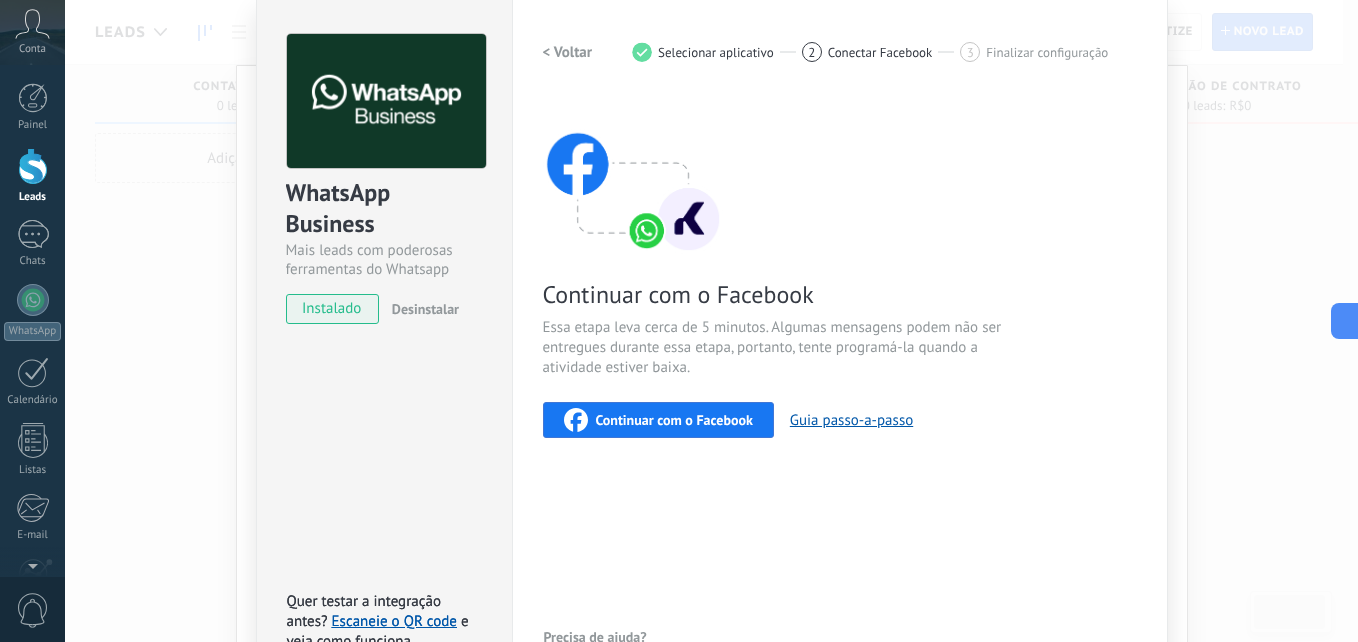click on "< Voltar" at bounding box center [568, 52] 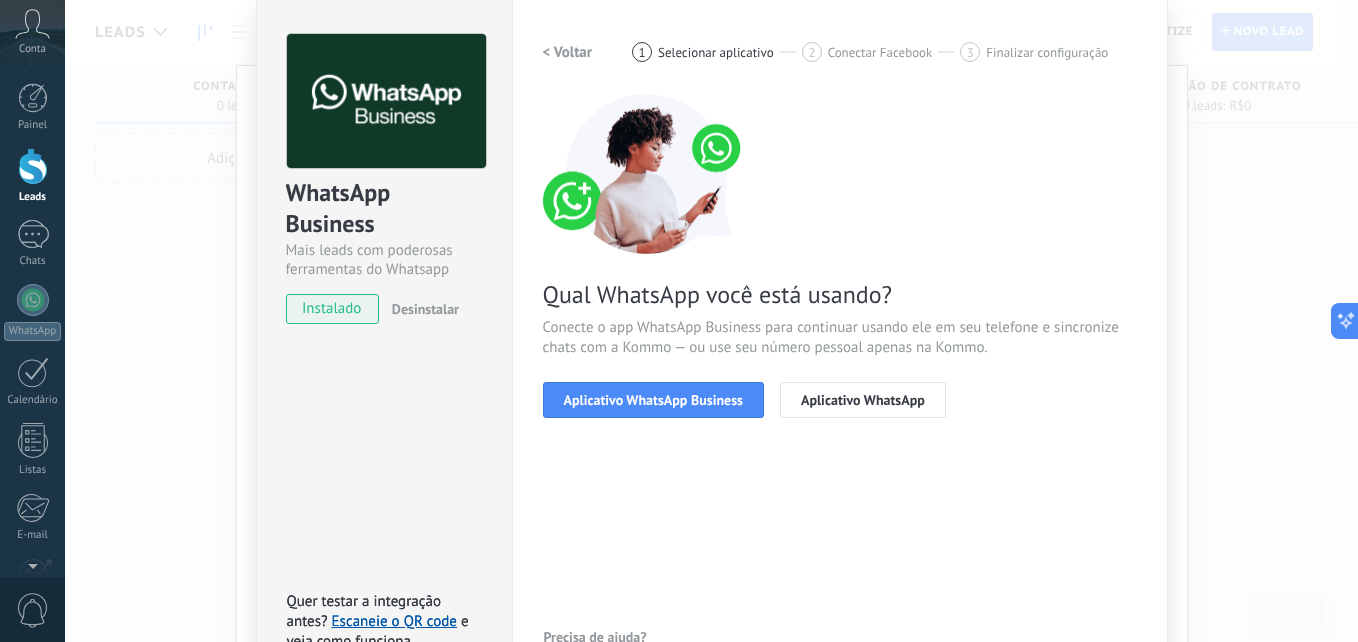 click on "< Voltar" at bounding box center [568, 52] 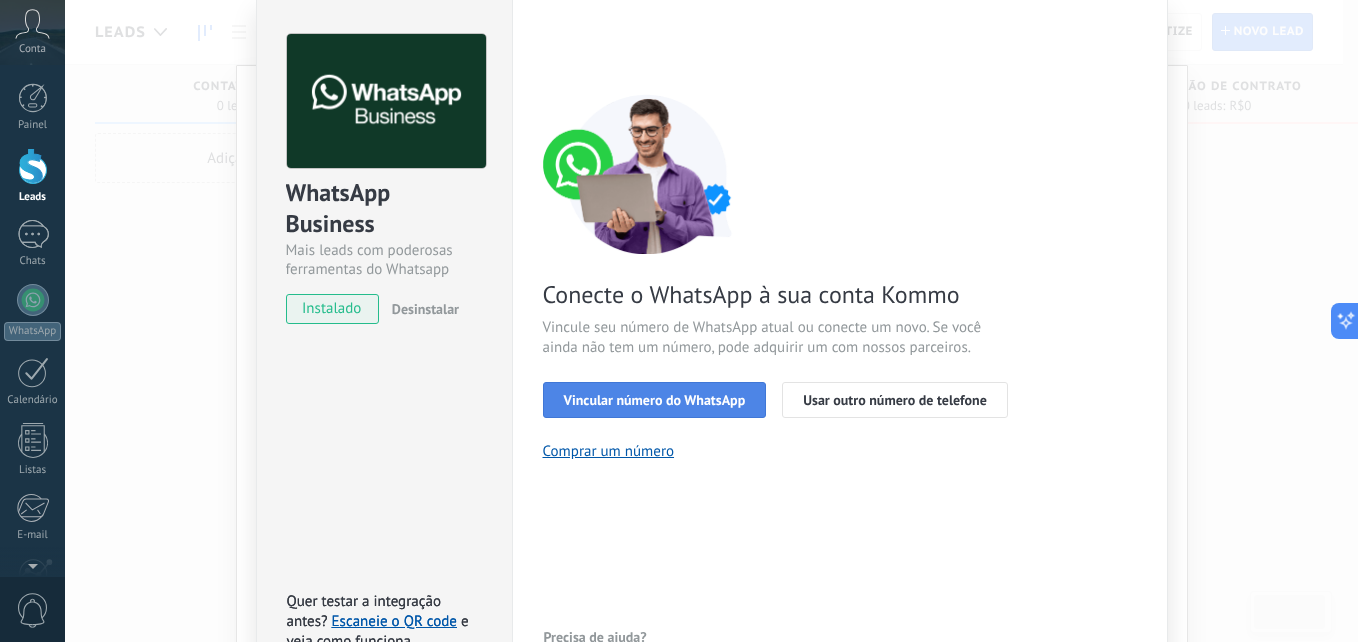 click on "Vincular número do WhatsApp" at bounding box center [655, 400] 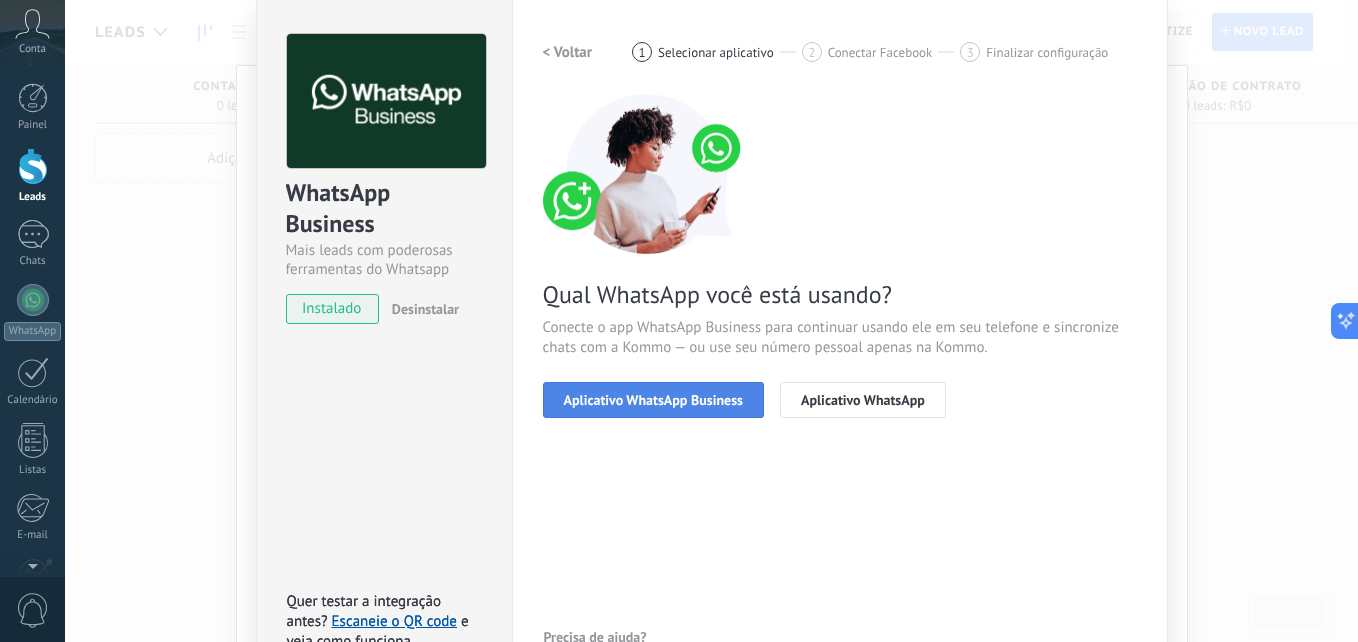 click on "Aplicativo WhatsApp Business" at bounding box center [653, 400] 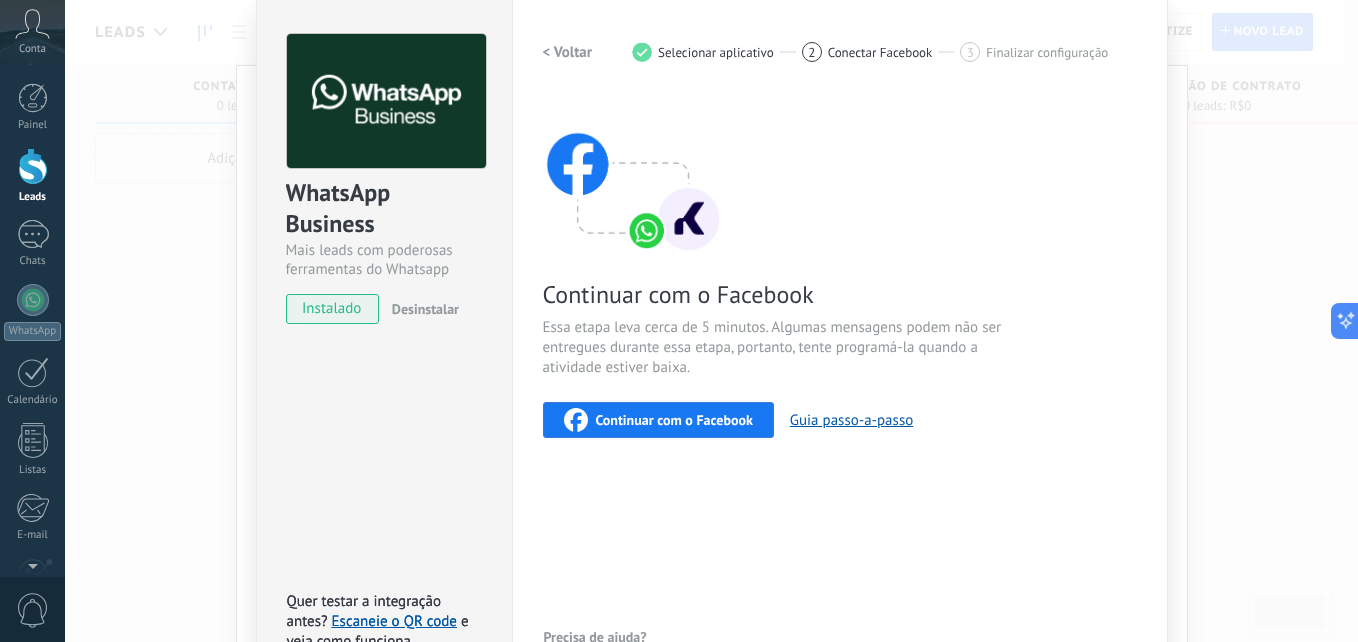 click on "Continuar com o Facebook" at bounding box center (674, 420) 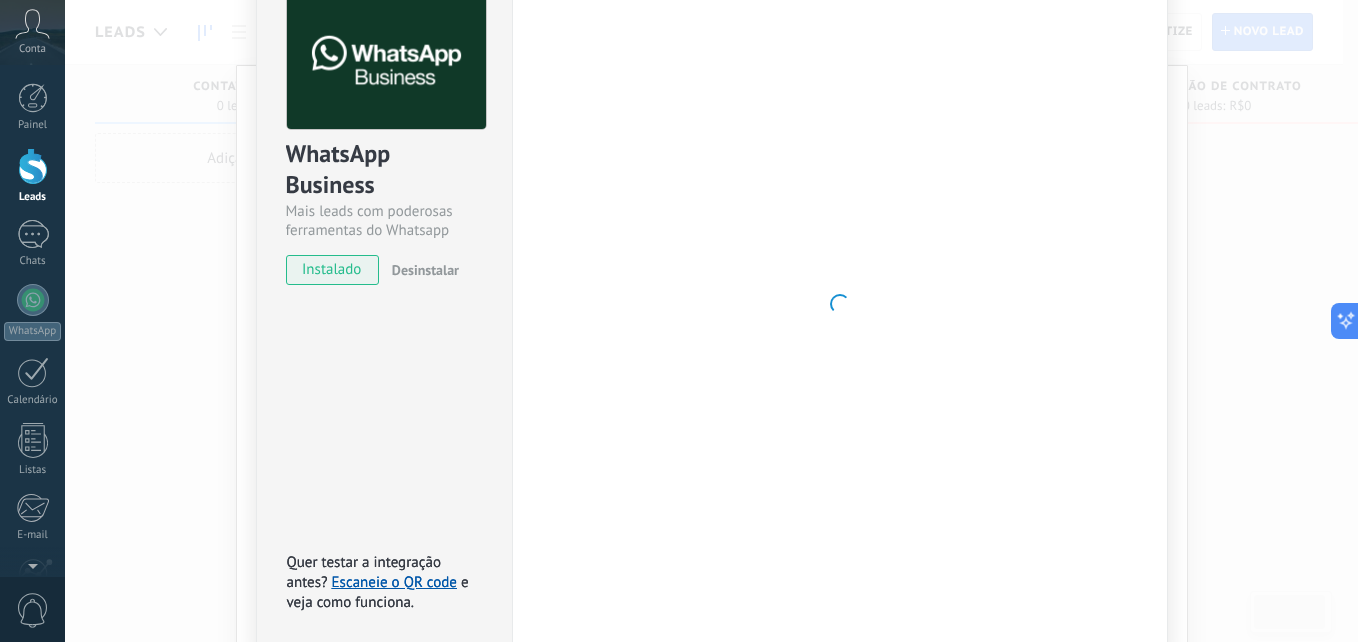 scroll, scrollTop: 63, scrollLeft: 0, axis: vertical 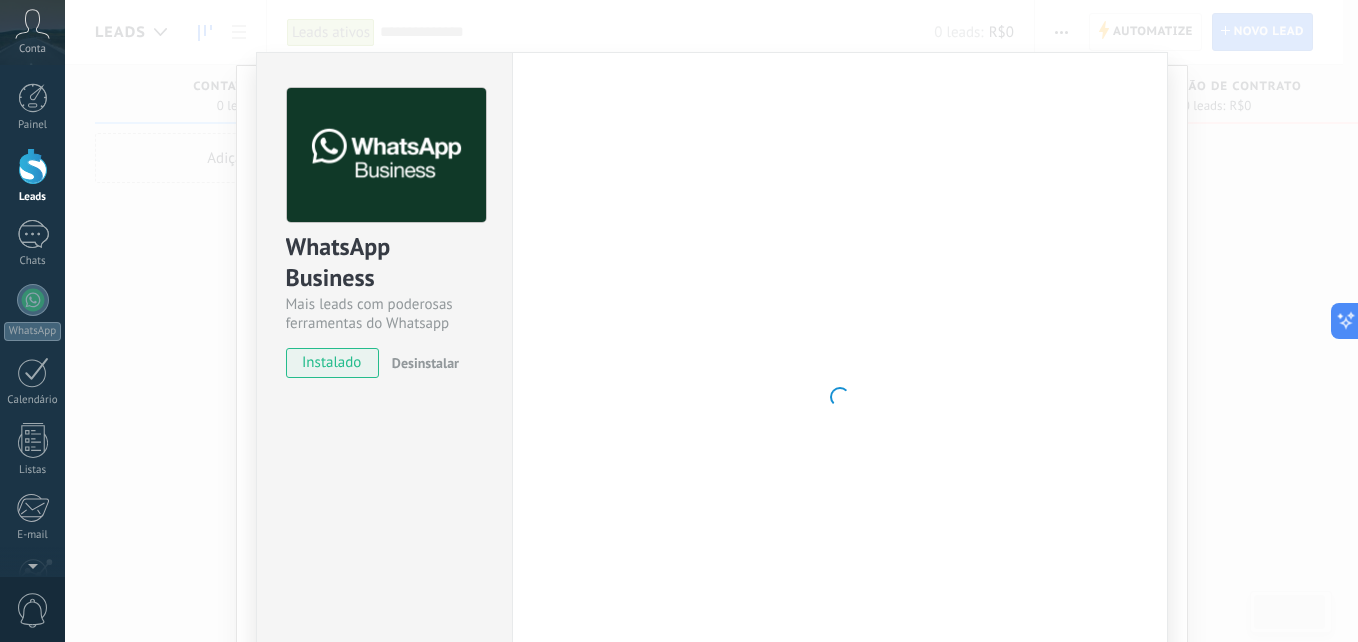 click at bounding box center (840, 397) 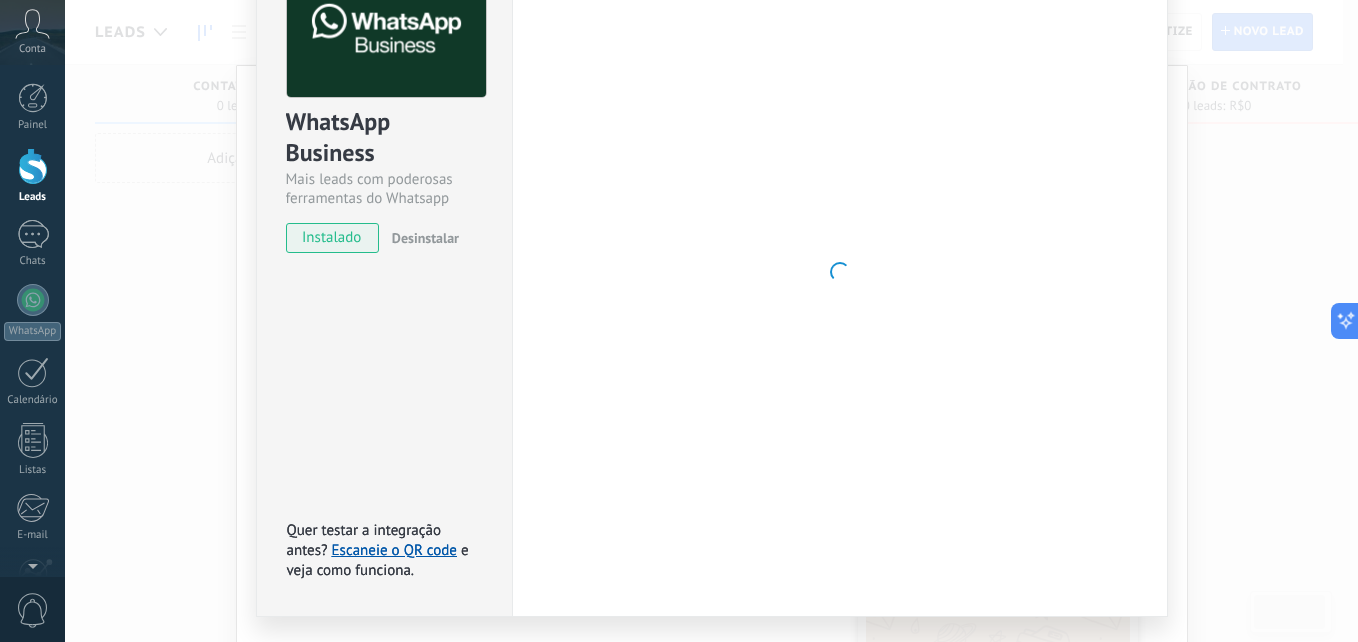 scroll, scrollTop: 127, scrollLeft: 0, axis: vertical 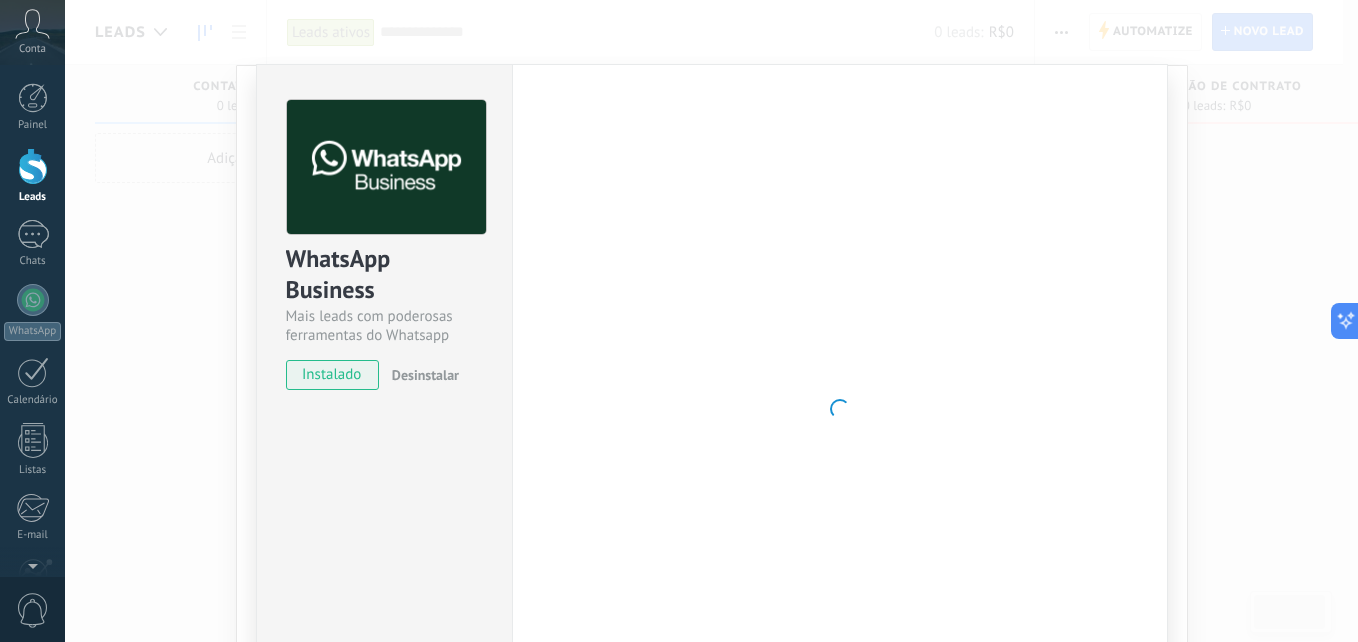 click on "WhatsApp Business Mais leads com poderosas ferramentas do Whatsapp instalado Desinstalar Quer testar a integração antes?   Escaneie o QR code   e veja como funciona. Quer testar a integração antes?   Escaneie o QR code   e veja como funciona. Configurações Autorização Esta aba registra os usuários que permitiram acesso à esta conta. Se você quiser remover a possibilidade de um usuário de enviar solicitações para a conta em relação a esta integração, você pode revogar o acesso. Se o acesso de todos os usuários for revogado, a integração parará de funcionar. Este app está instalado, mas ninguém concedeu acesso ainda. WhatsApp Cloud API Mais _:  Salvar < Voltar 1 Selecionar aplicativo 2 Conectar Facebook 3 Finalizar configuração Continuar com o Facebook Essa etapa leva cerca de 5 minutos. Algumas mensagens podem não ser entregues durante essa etapa, portanto, tente programá-la quando a atividade estiver baixa. Continuar com o Facebook Guia passo-a-passo Precisa de ajuda?" at bounding box center [711, 321] 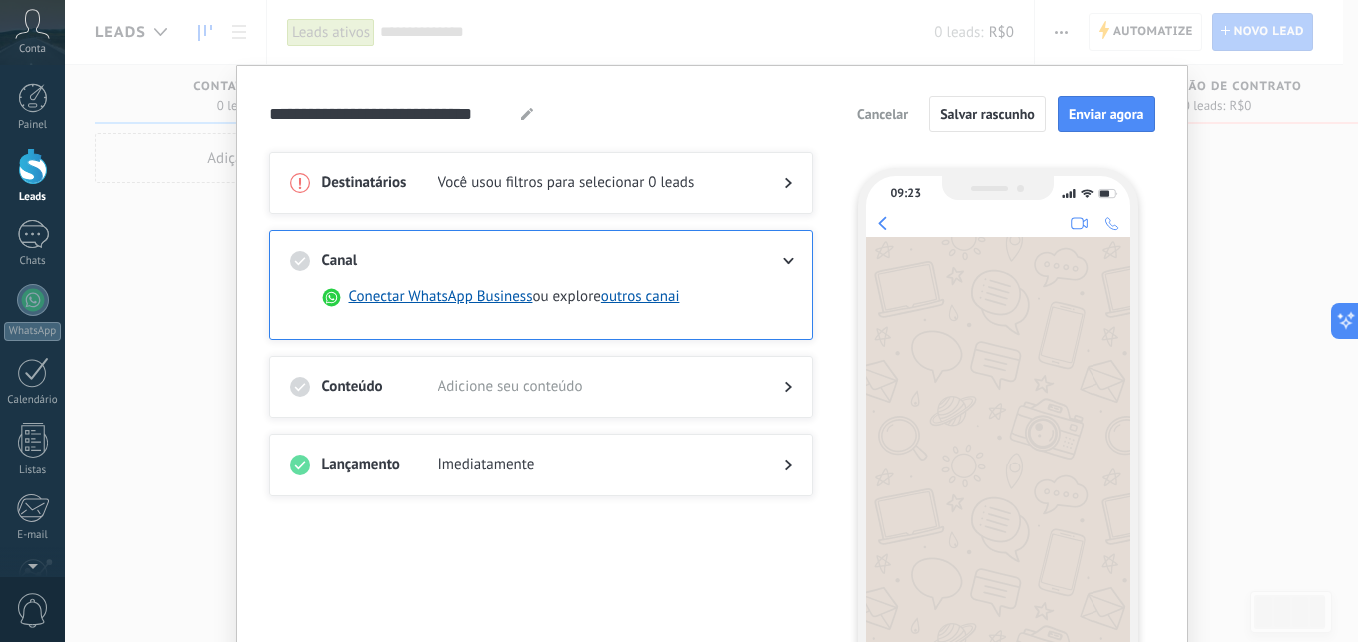 scroll, scrollTop: 0, scrollLeft: 0, axis: both 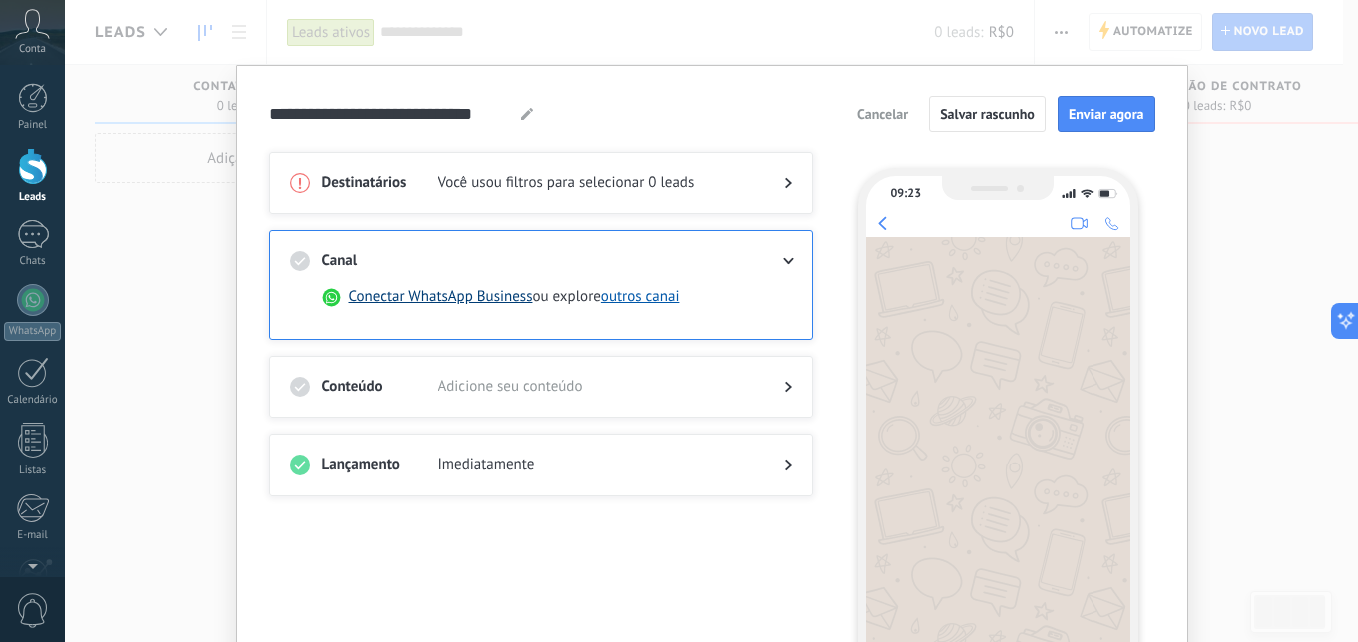 click on "Conectar WhatsApp Business" at bounding box center (441, 297) 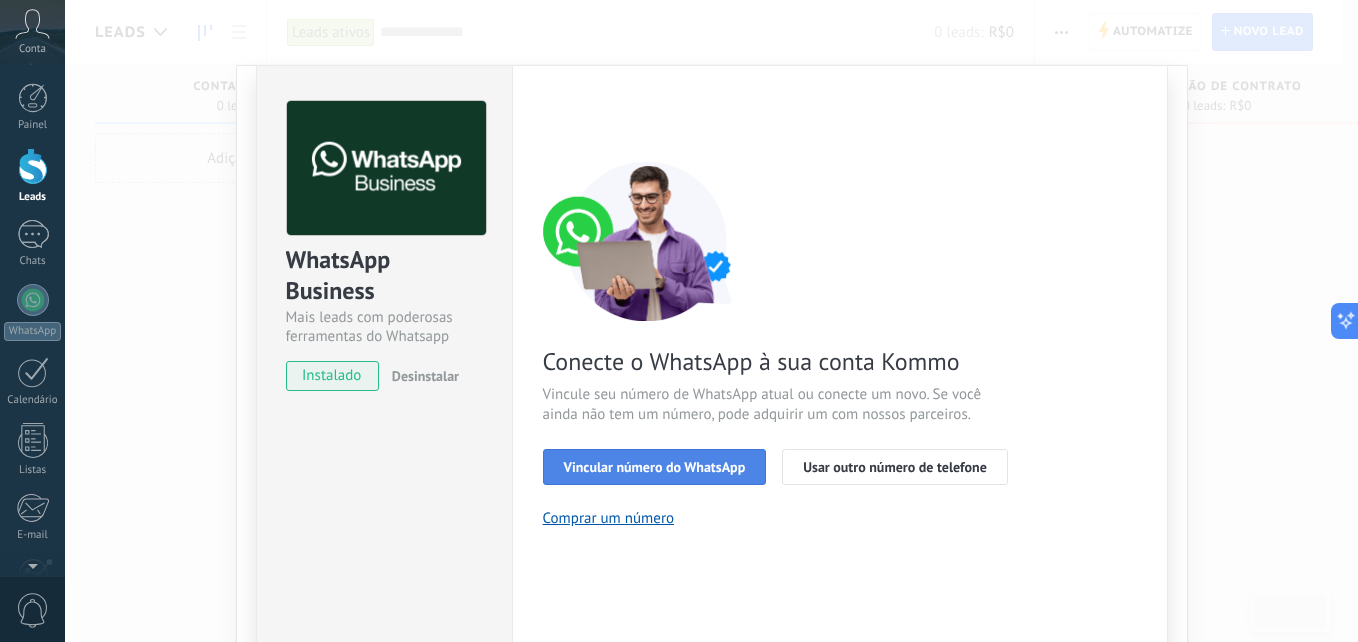 click on "Vincular número do WhatsApp" at bounding box center (655, 467) 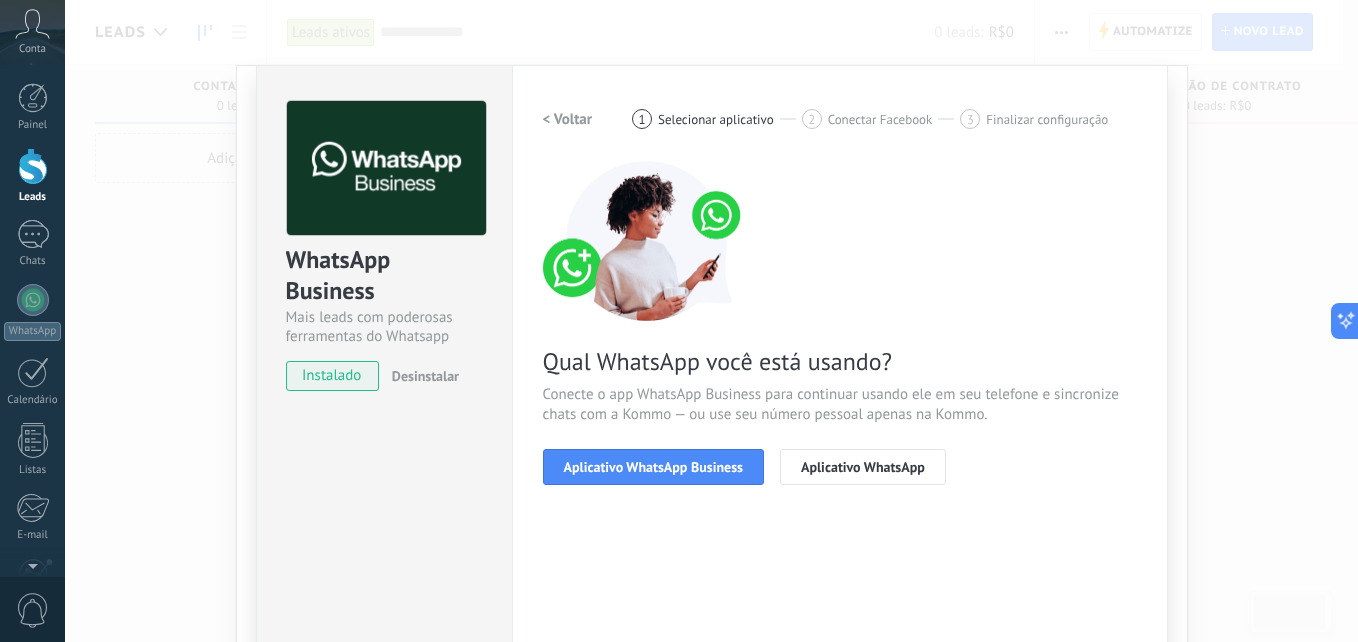click on "Aplicativo WhatsApp Business" at bounding box center [653, 467] 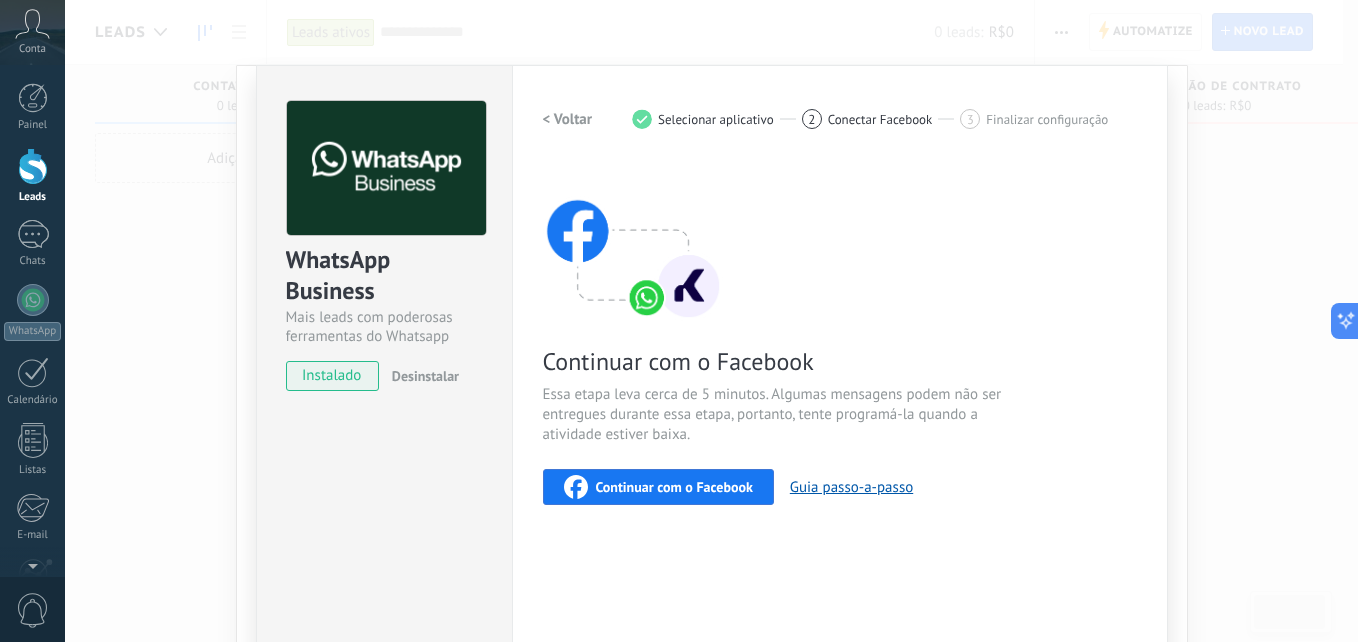 click on "Continuar com o Facebook" at bounding box center (674, 487) 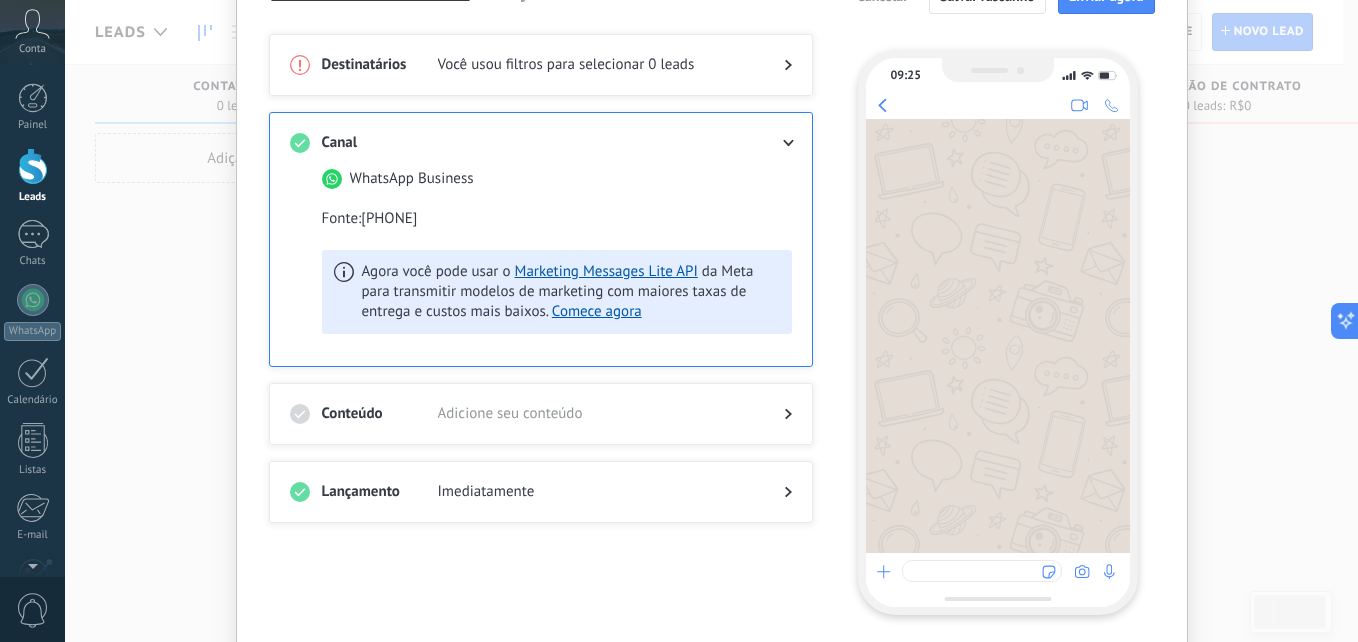 scroll, scrollTop: 211, scrollLeft: 0, axis: vertical 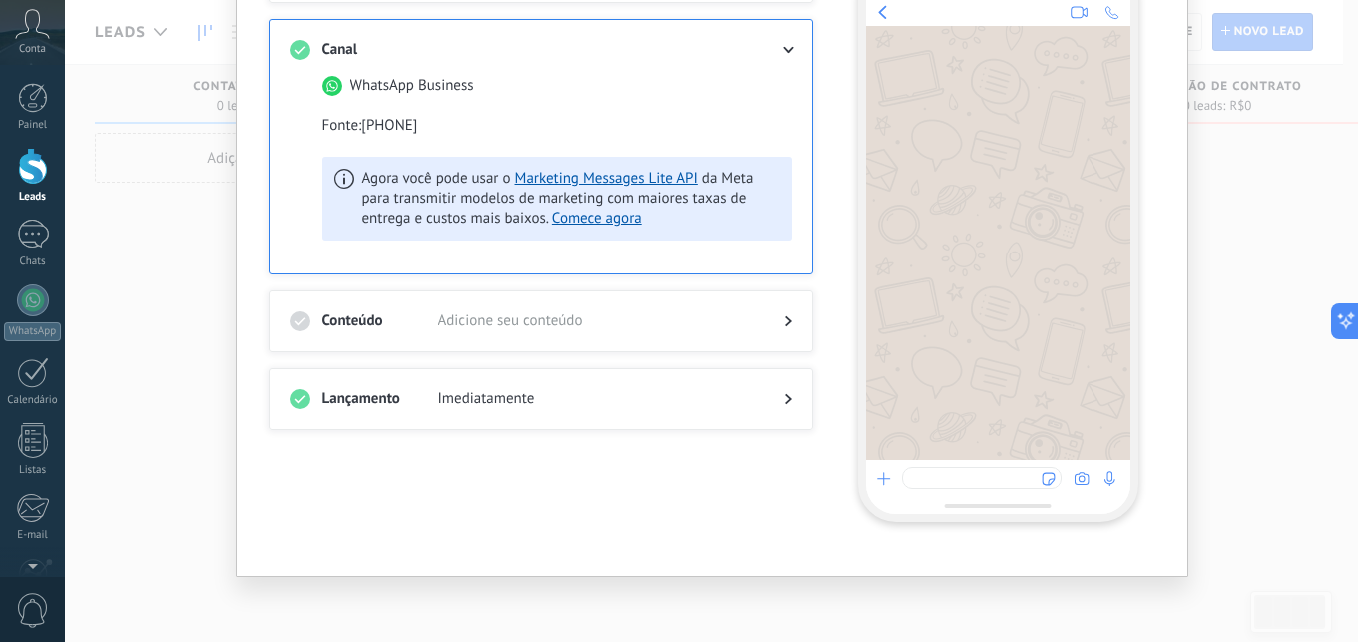 click at bounding box center [541, 341] 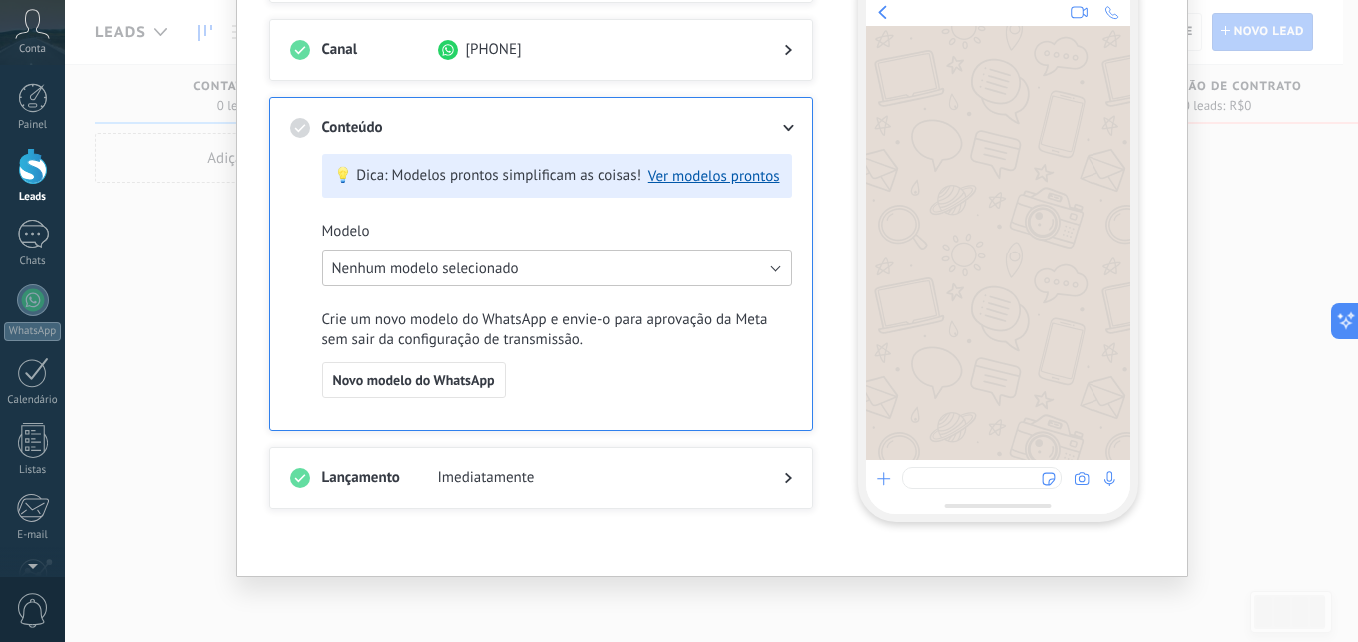 click on "Nenhum modelo selecionado" at bounding box center [557, 268] 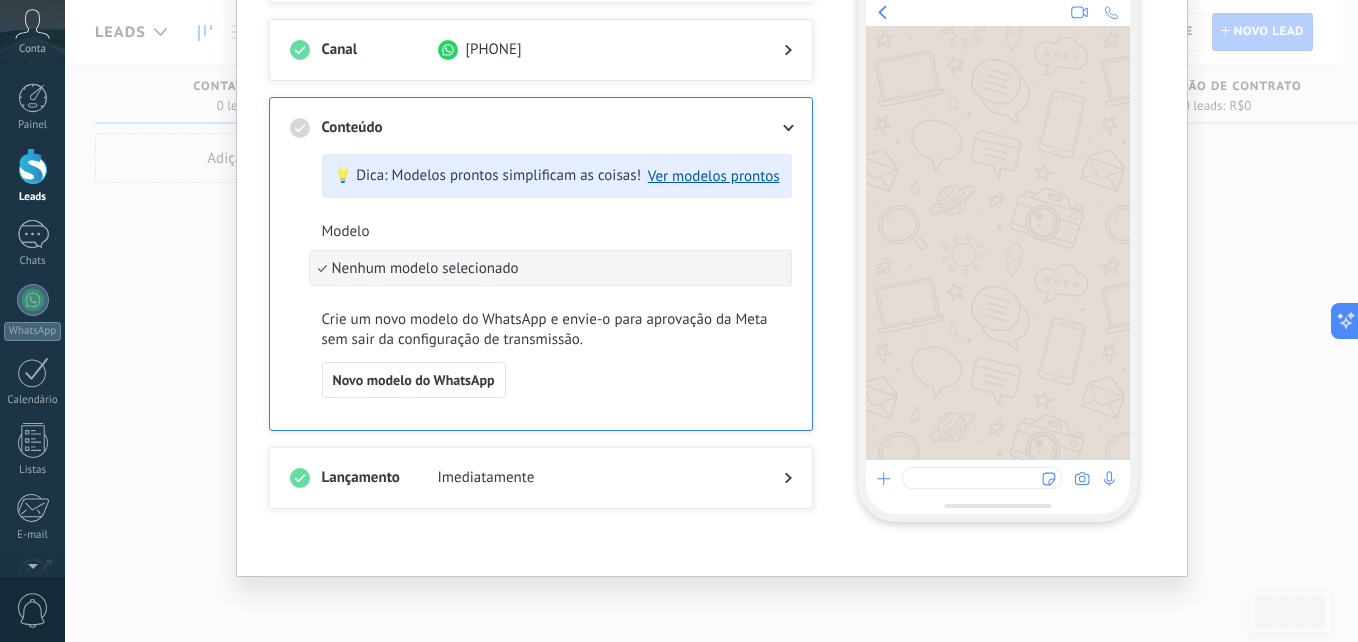 click on "Nenhum modelo selecionado" at bounding box center [547, 268] 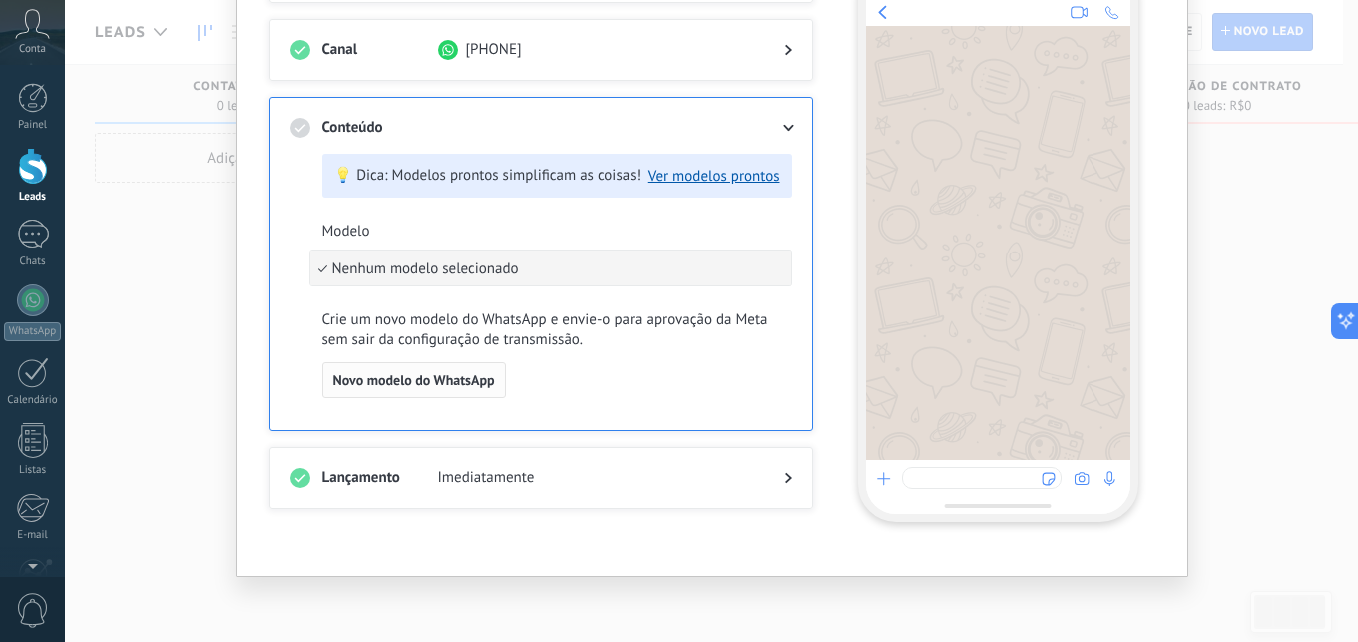 click on "Novo modelo do WhatsApp" at bounding box center (414, 380) 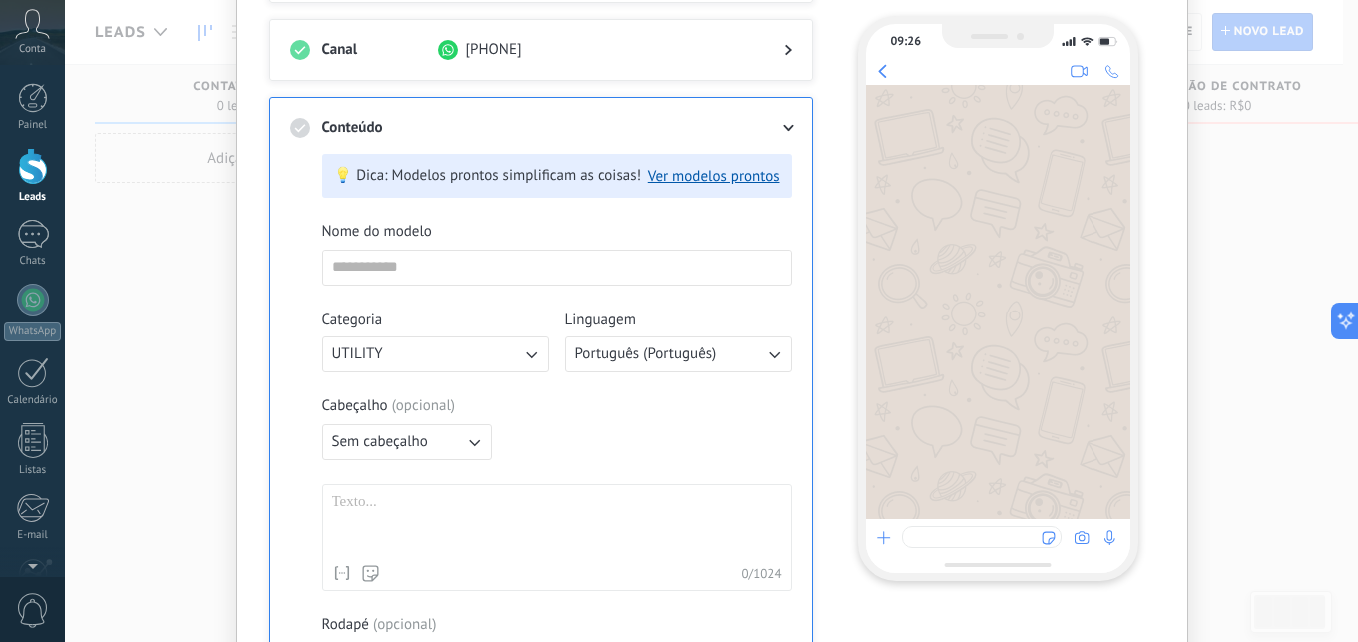 click on "Sem cabeçalho" at bounding box center (407, 442) 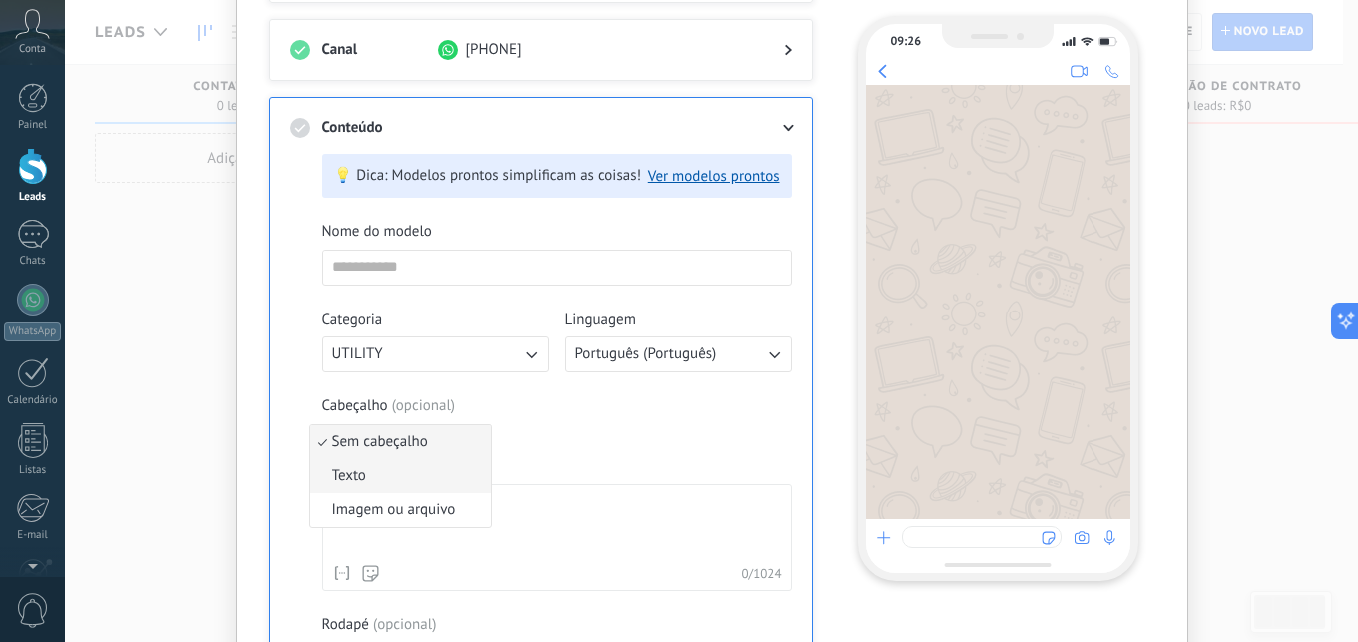 click on "Texto" at bounding box center [400, 476] 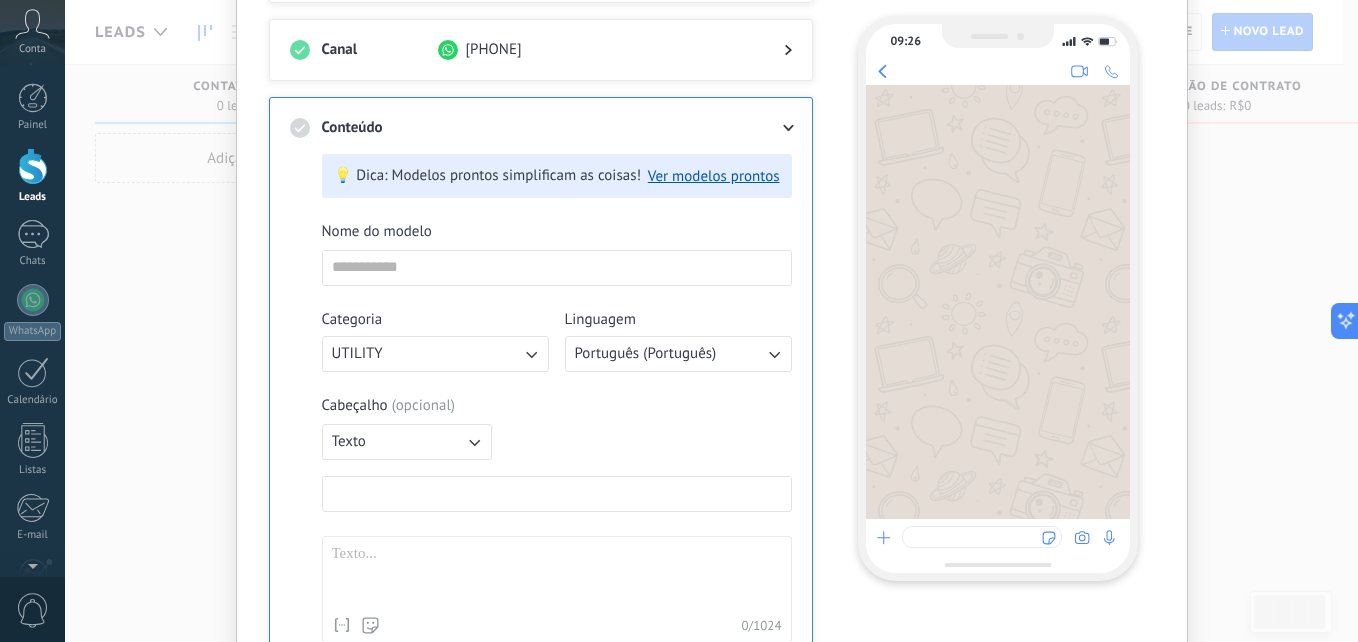 click at bounding box center [557, 493] 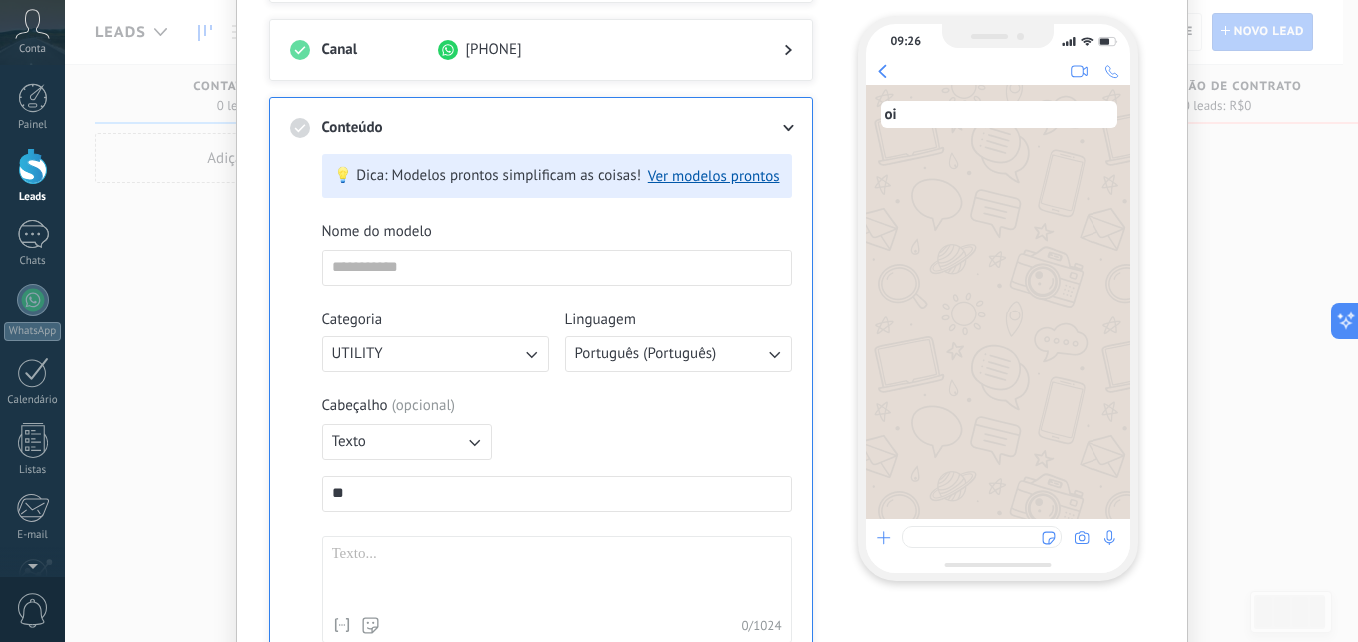 type on "*" 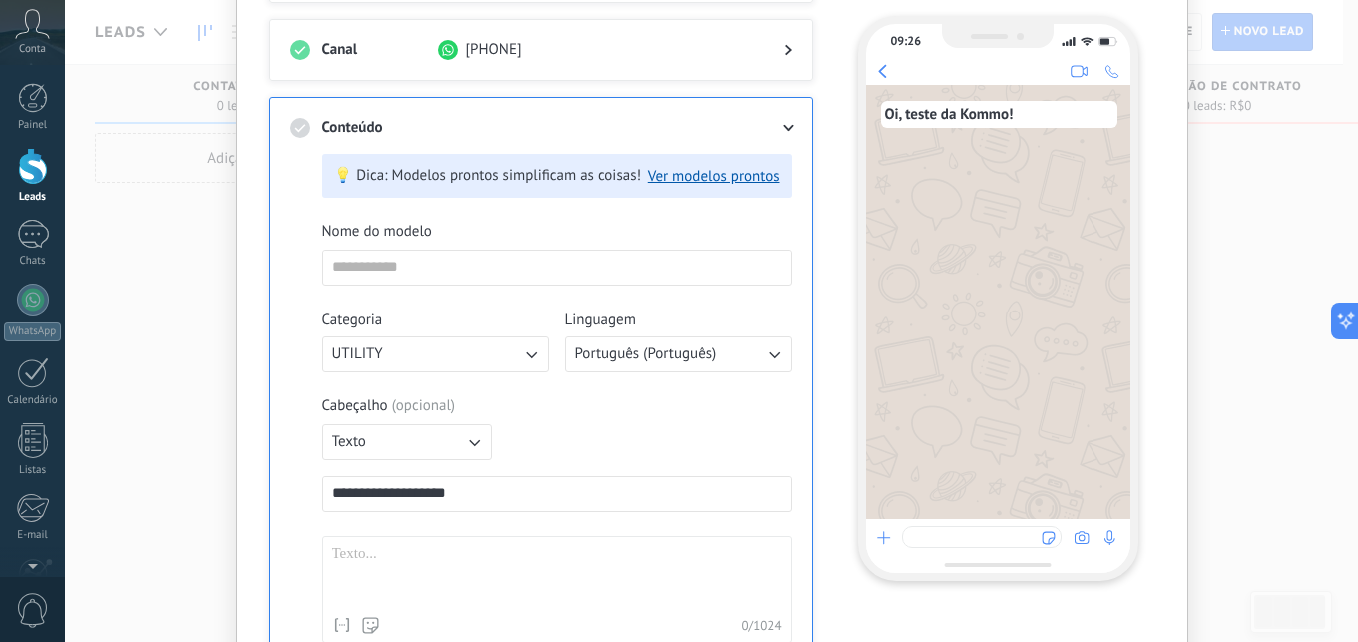 type on "**********" 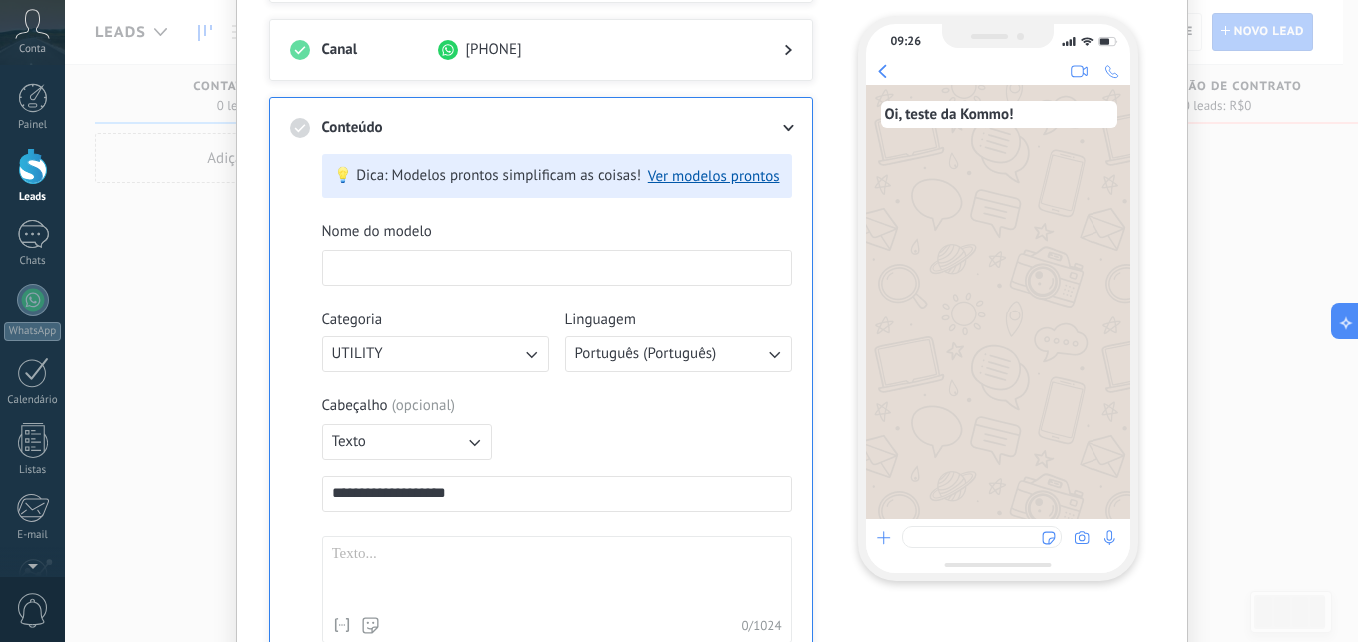 click at bounding box center (557, 267) 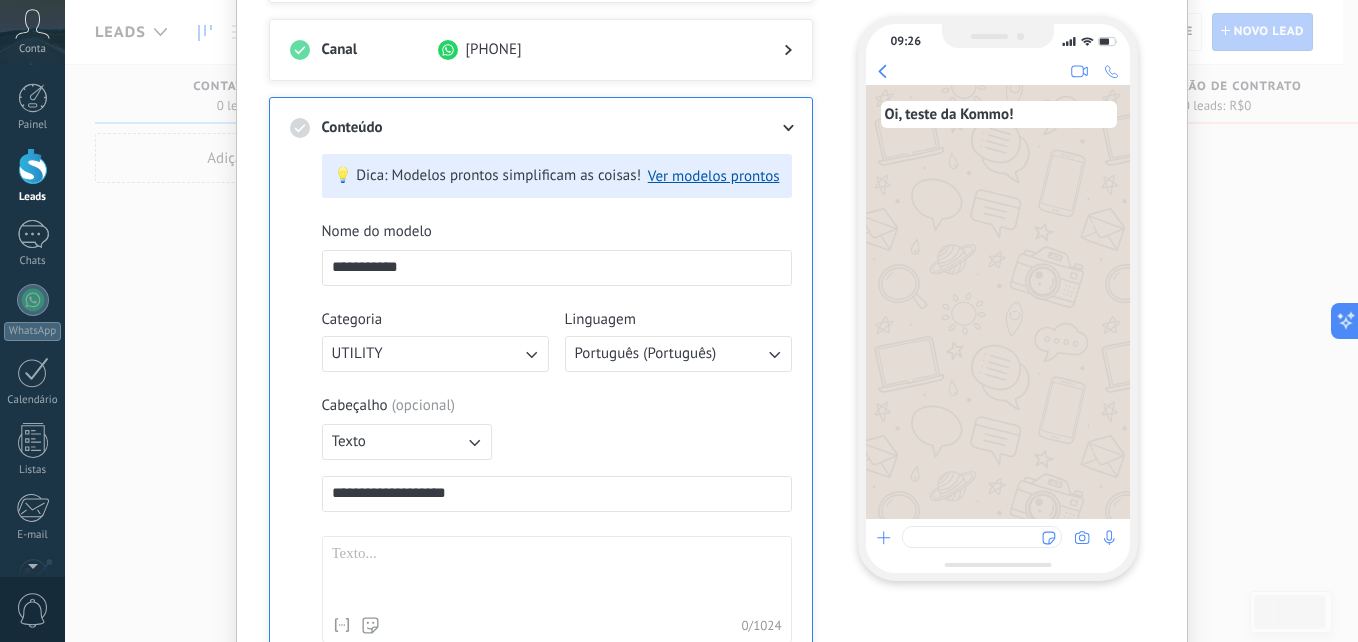 type on "**********" 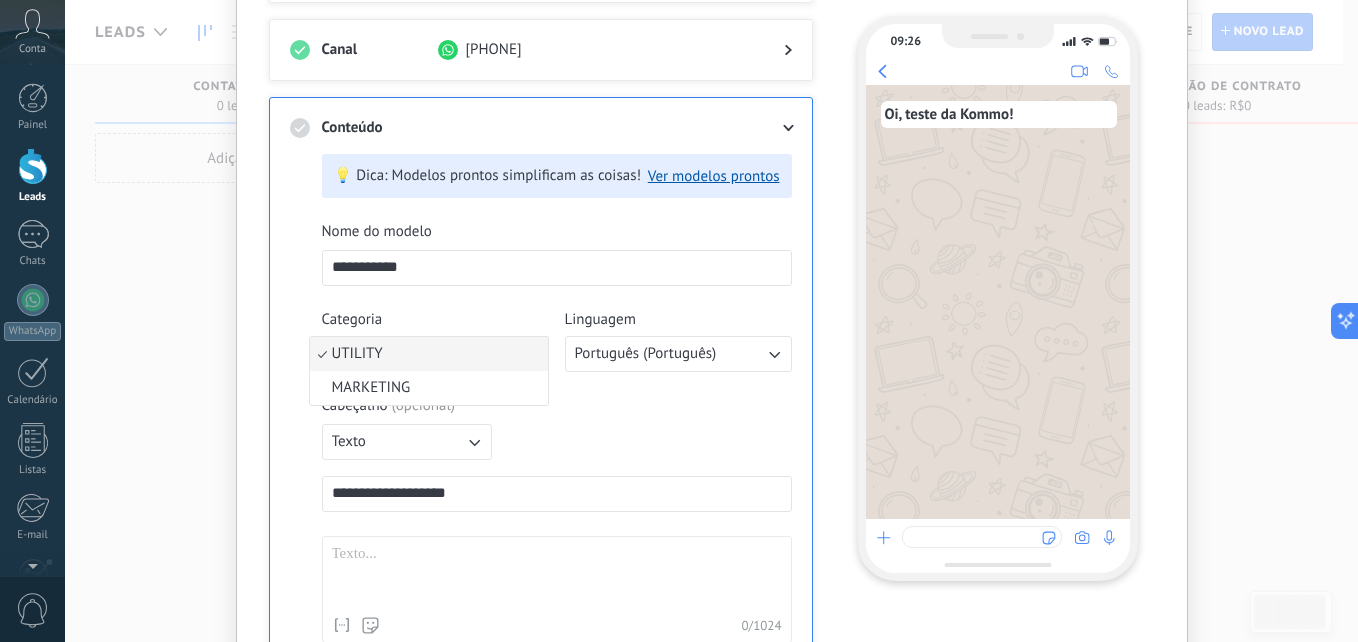 click on "UTILITY" at bounding box center (429, 354) 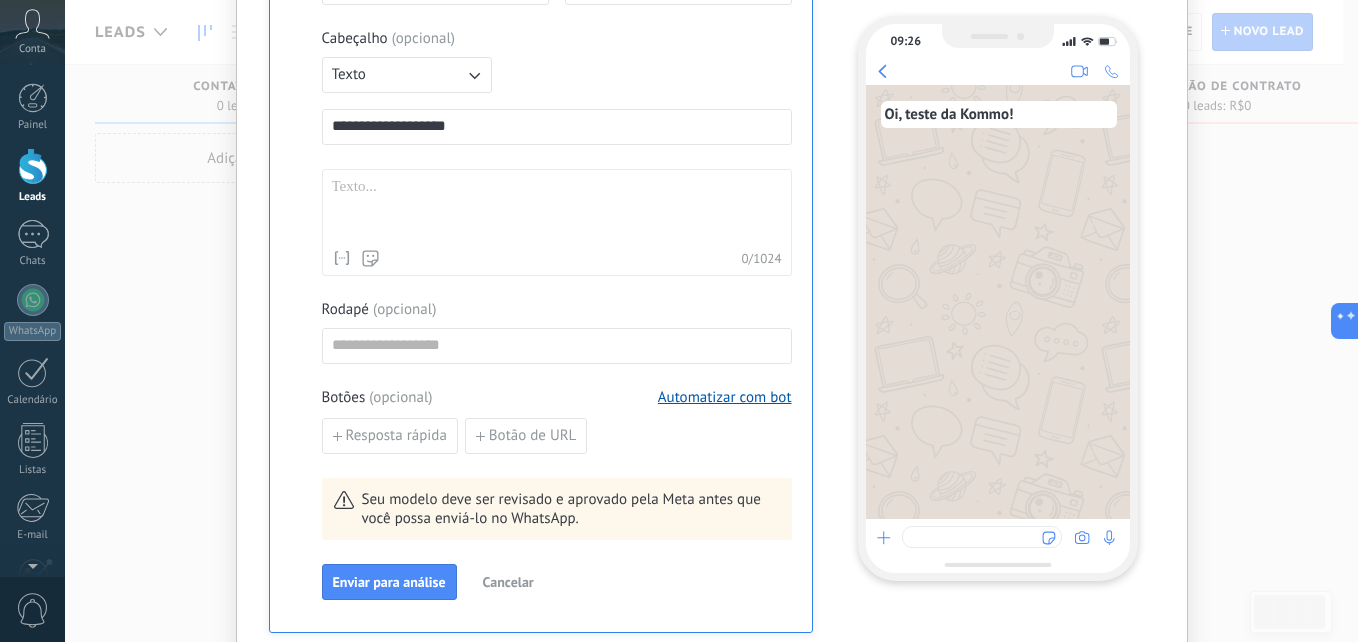 scroll, scrollTop: 582, scrollLeft: 0, axis: vertical 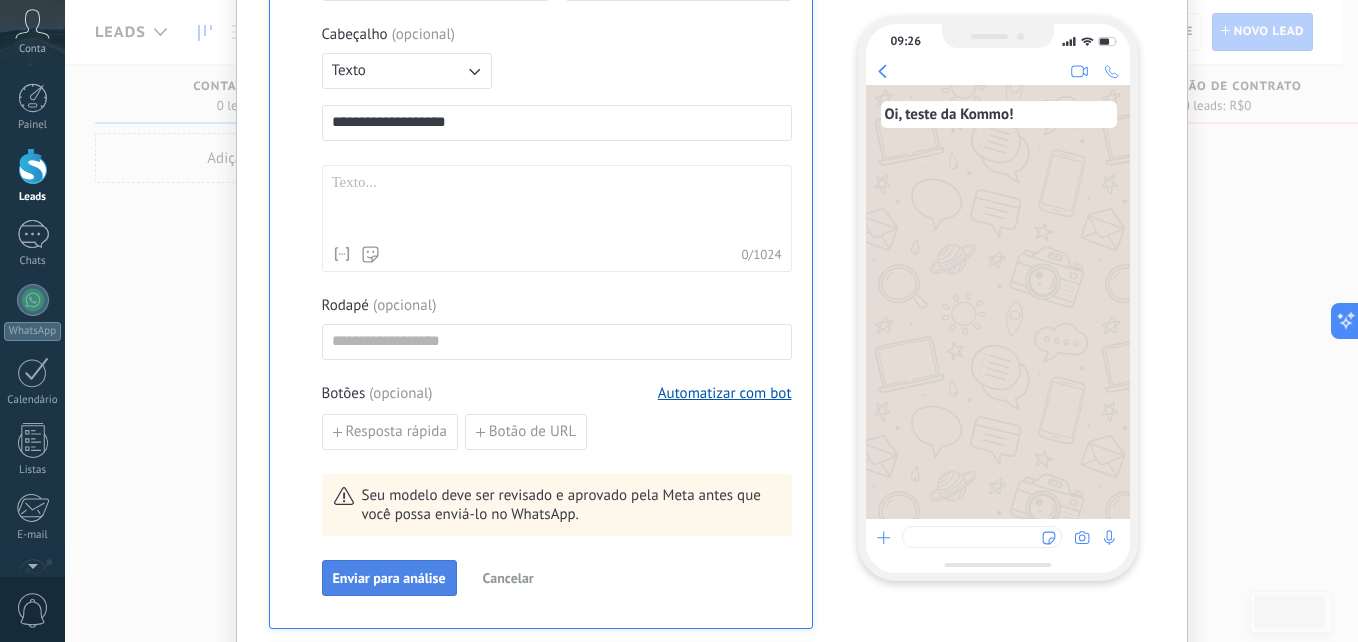 click on "Enviar para análise" at bounding box center [389, 578] 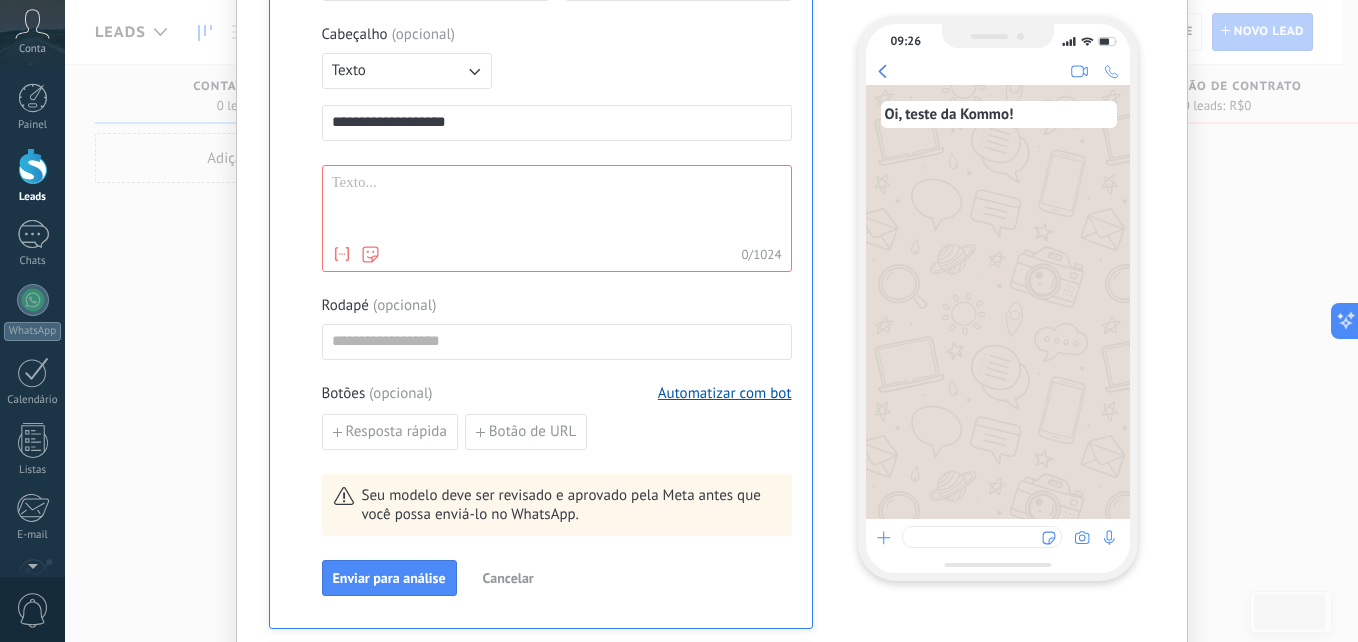 click at bounding box center [557, 205] 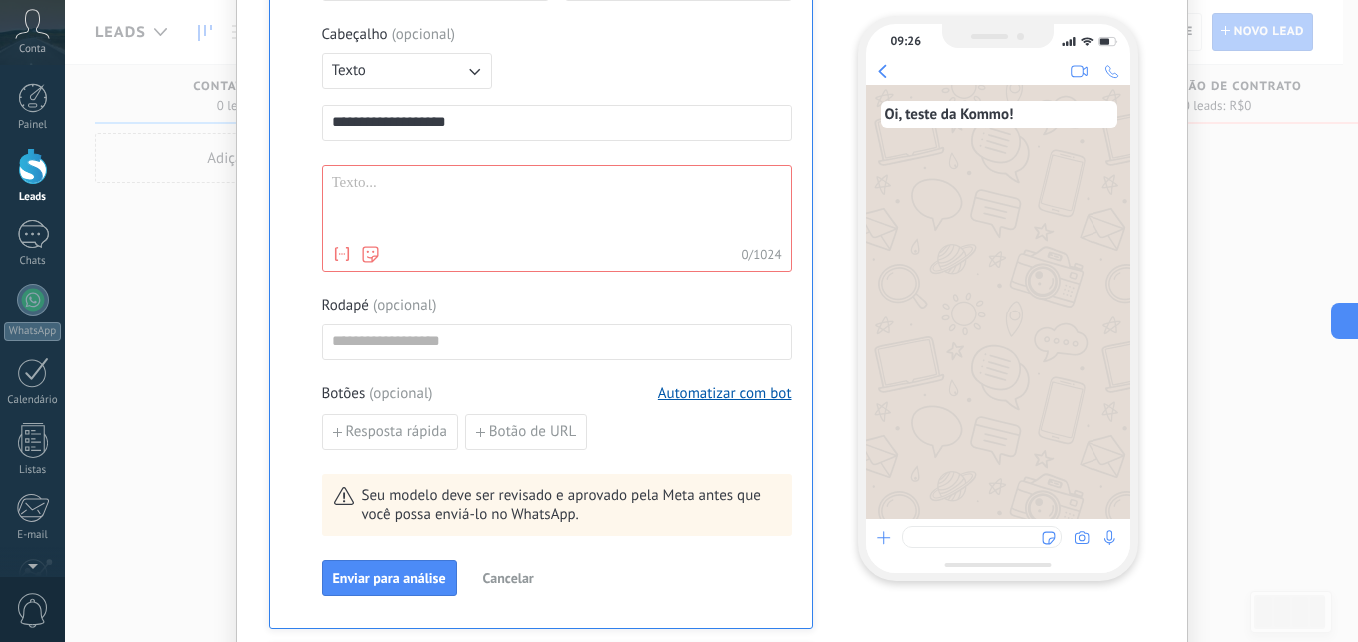 type 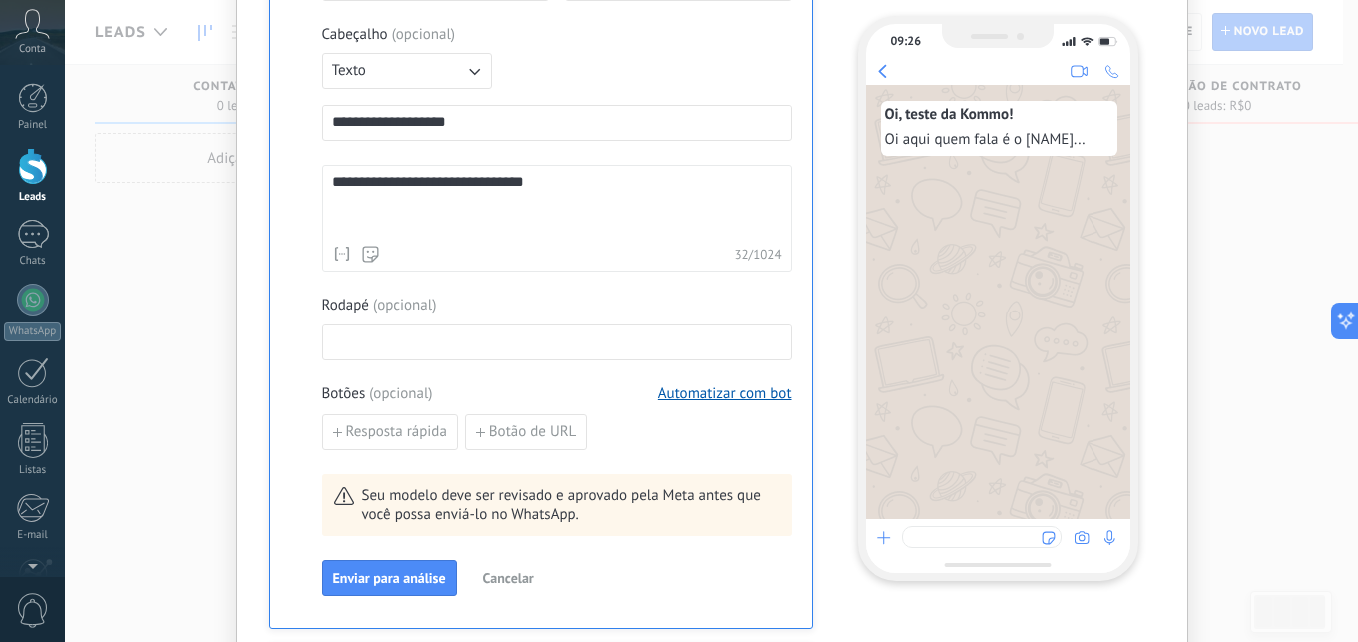 click at bounding box center [557, 341] 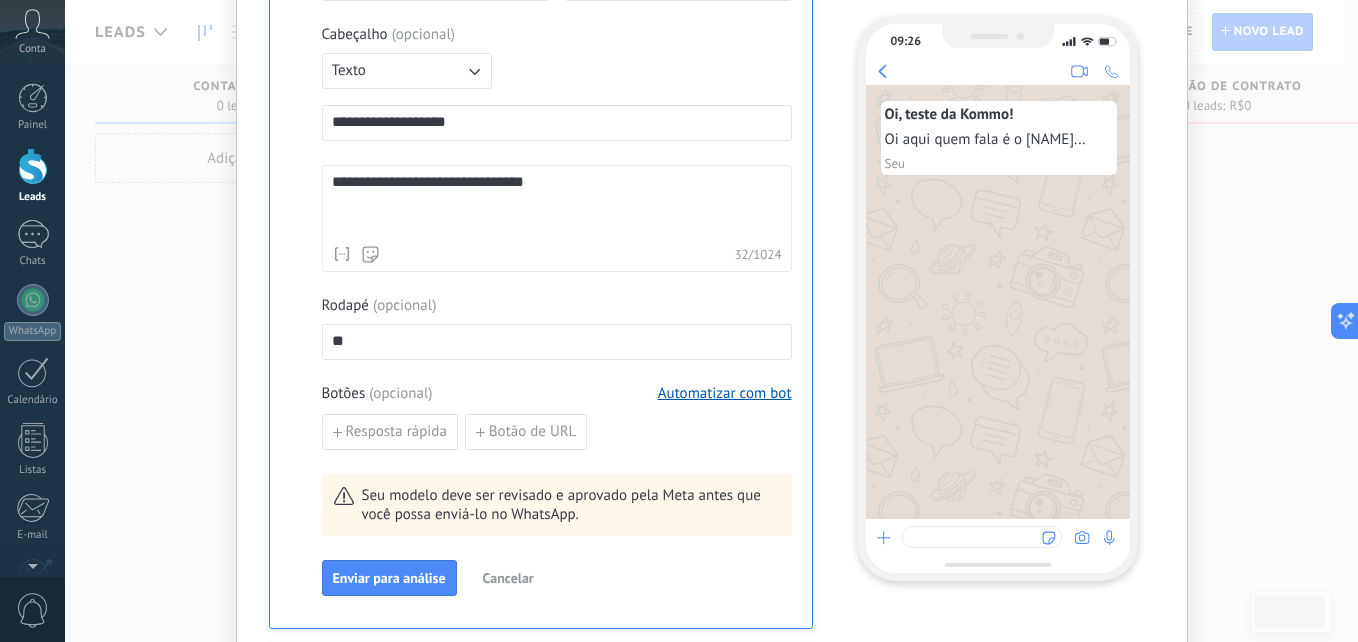 type on "*" 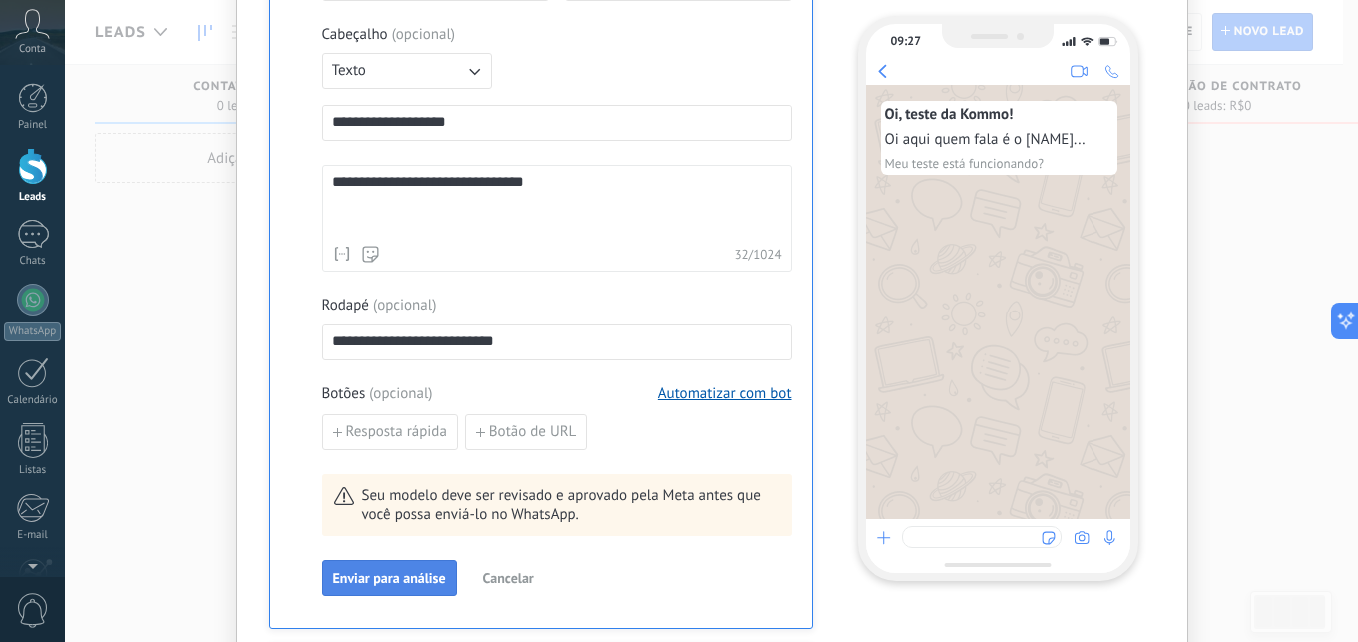 type on "**********" 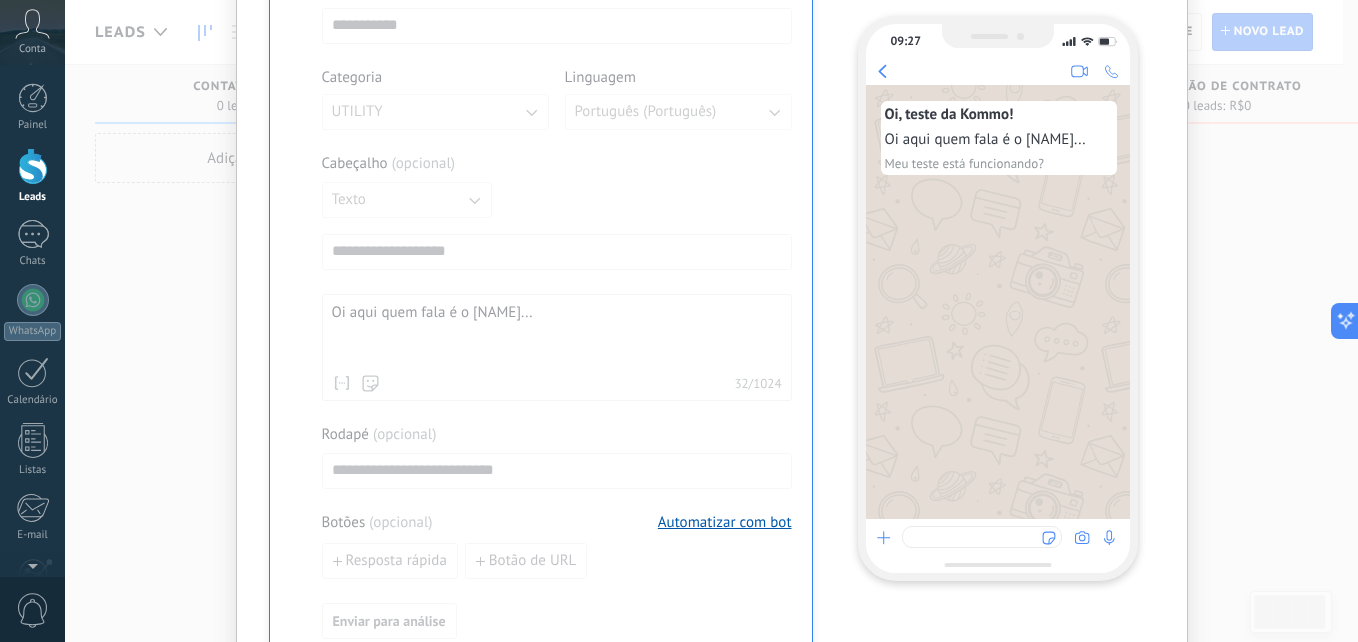 scroll, scrollTop: 21, scrollLeft: 0, axis: vertical 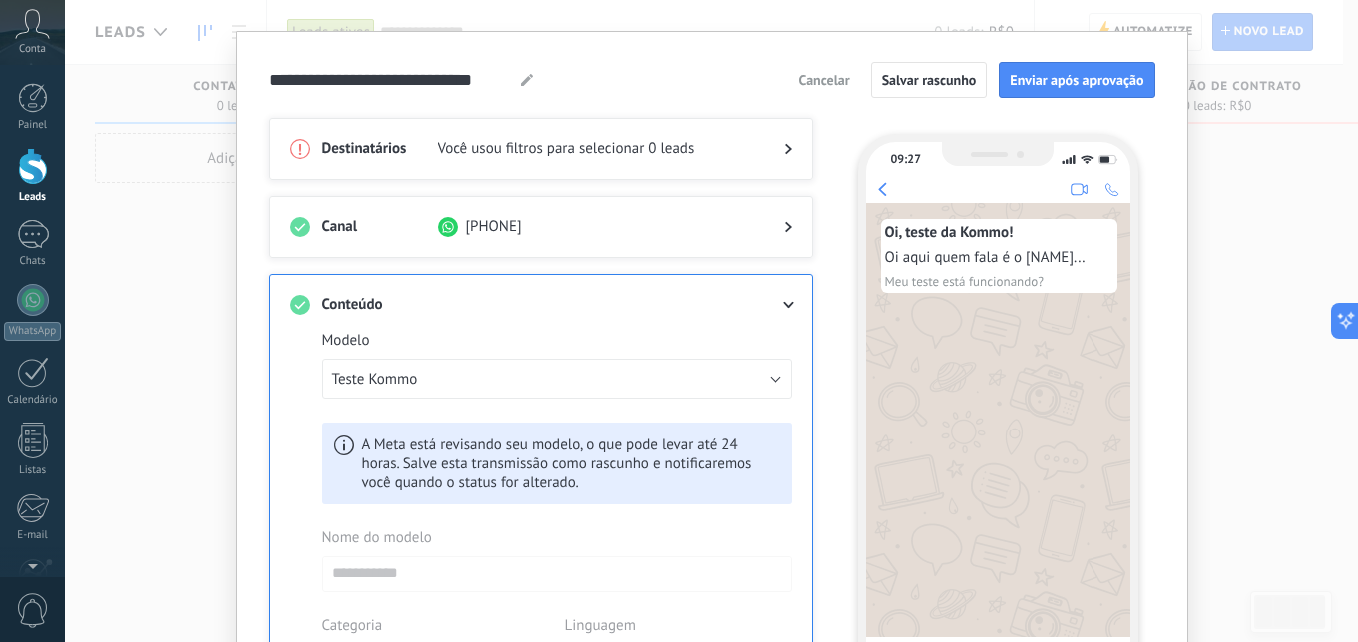 click on "Você usou filtros para selecionar   0 leads" at bounding box center [595, 149] 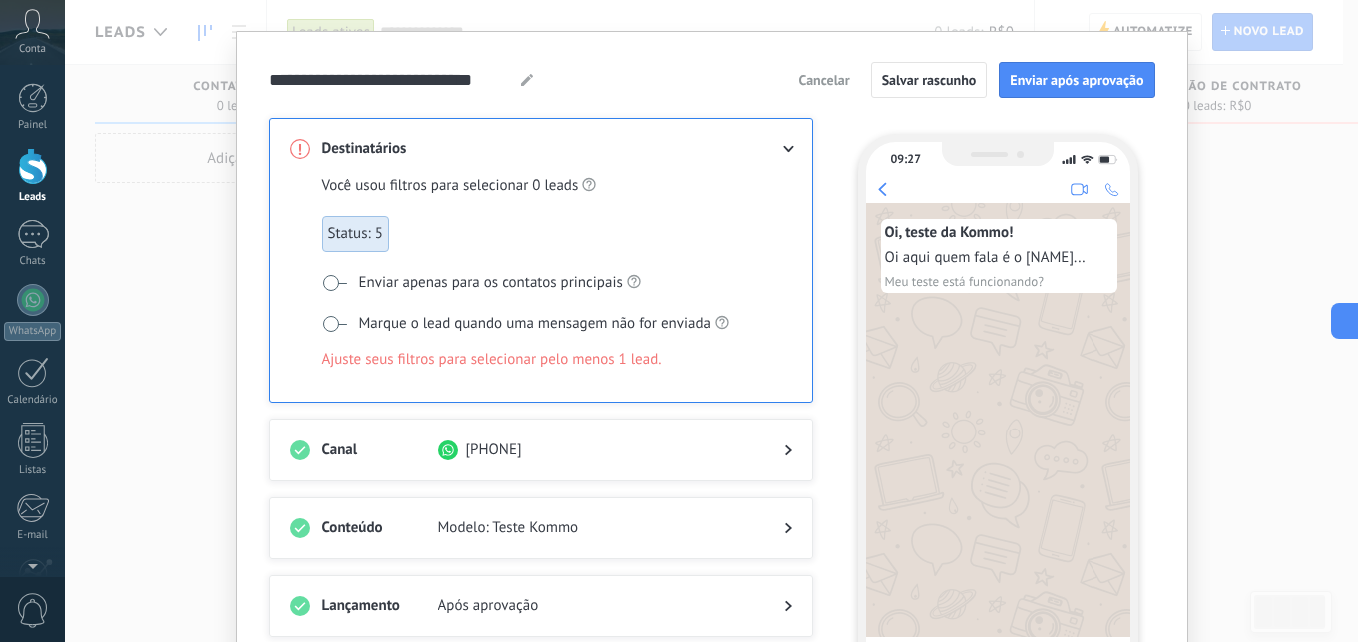 click on "Você usou filtros para selecionar   0 leads Status: 5 Enviar apenas para os contatos principais Marque o lead quando uma mensagem não for enviada Ajuste seus filtros para selecionar pelo menos 1 lead." at bounding box center (541, 280) 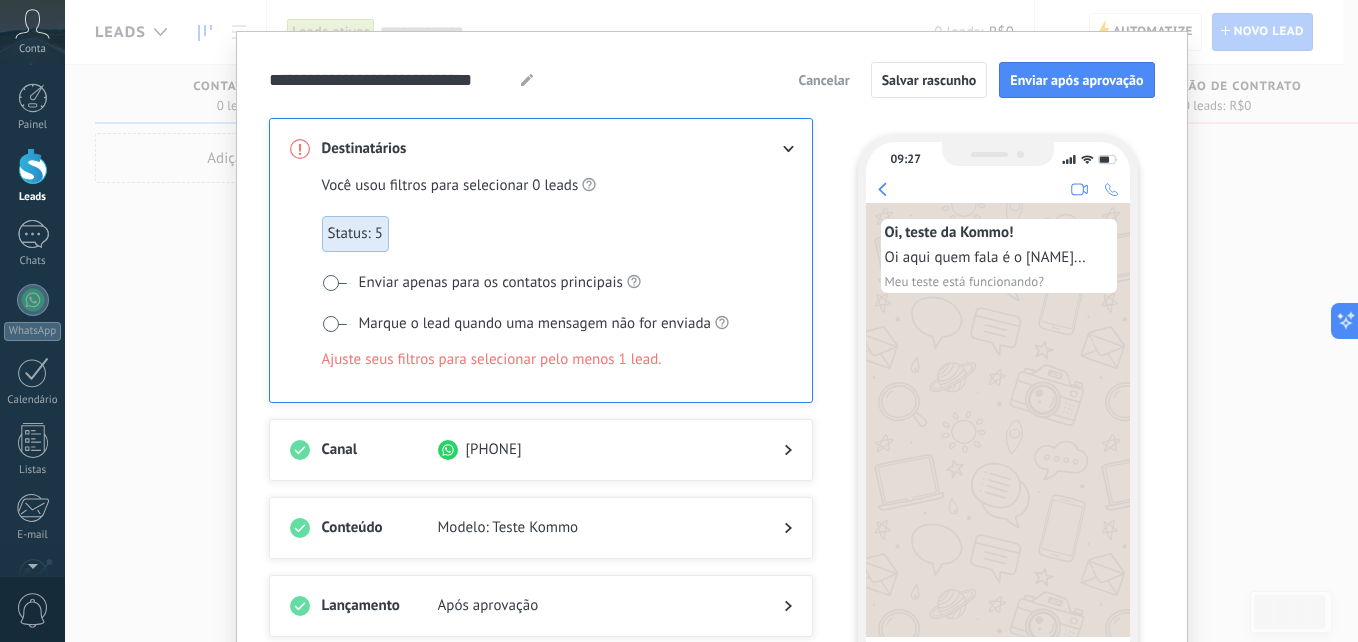 click on "Ajuste seus filtros para selecionar pelo menos 1 lead." at bounding box center (492, 360) 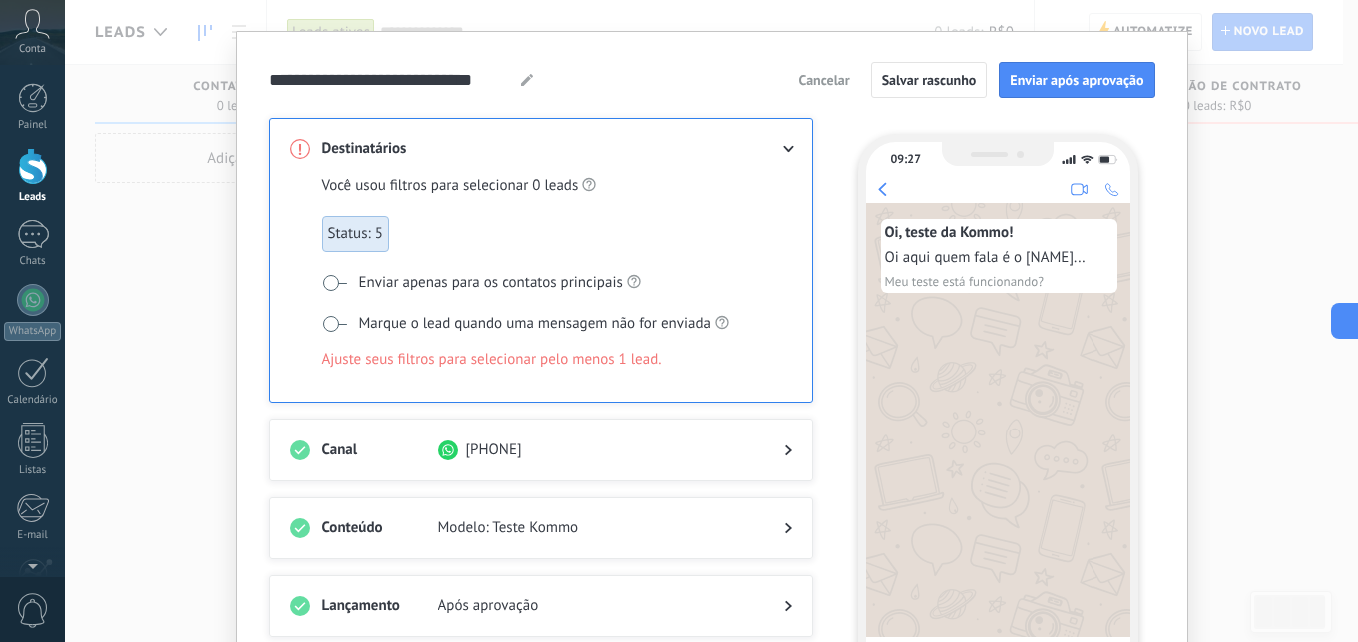 click 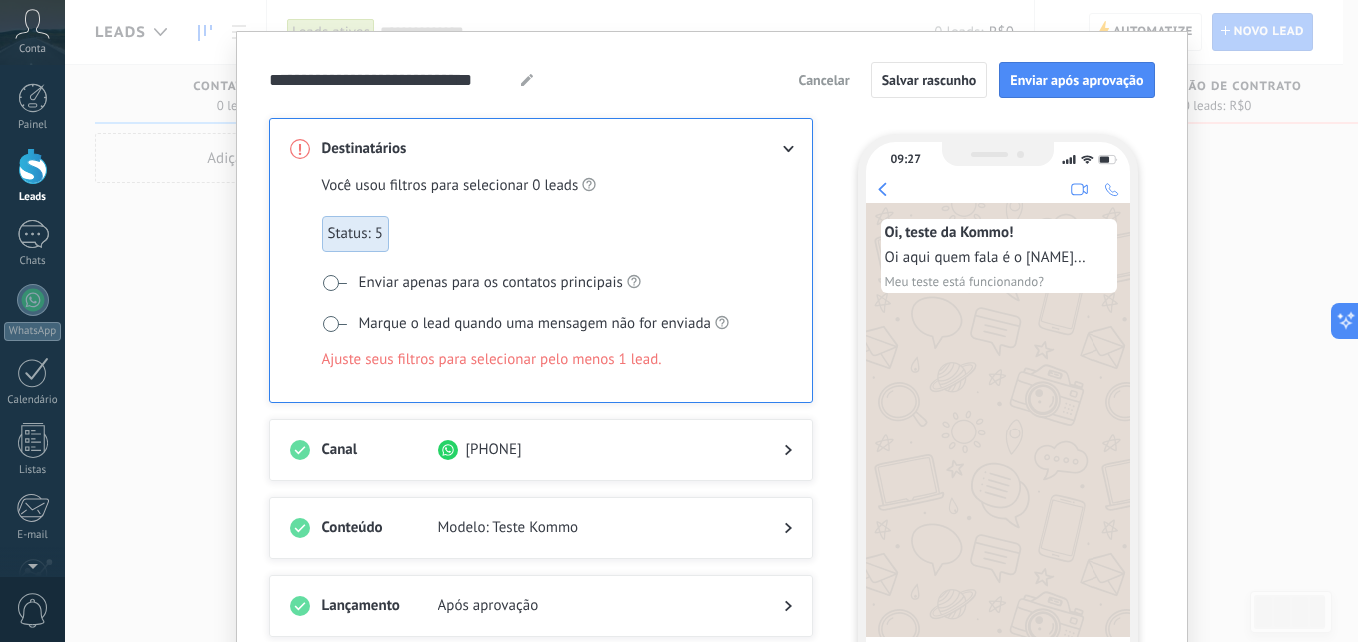 click 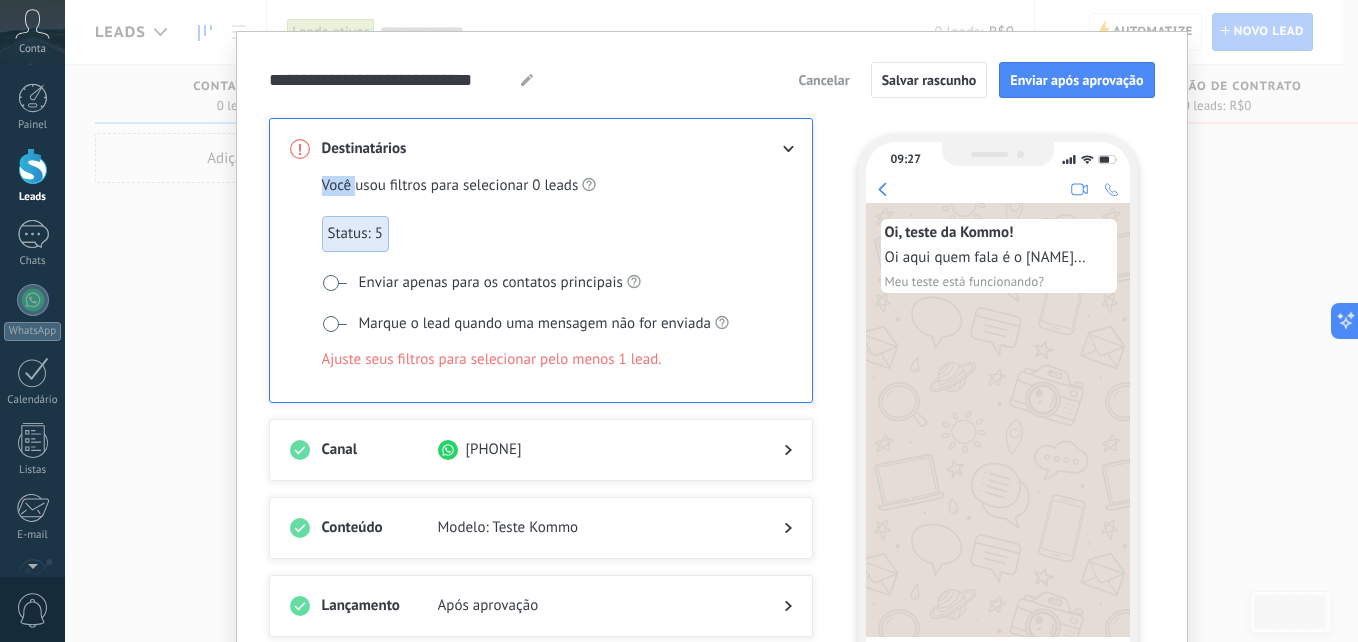 click 